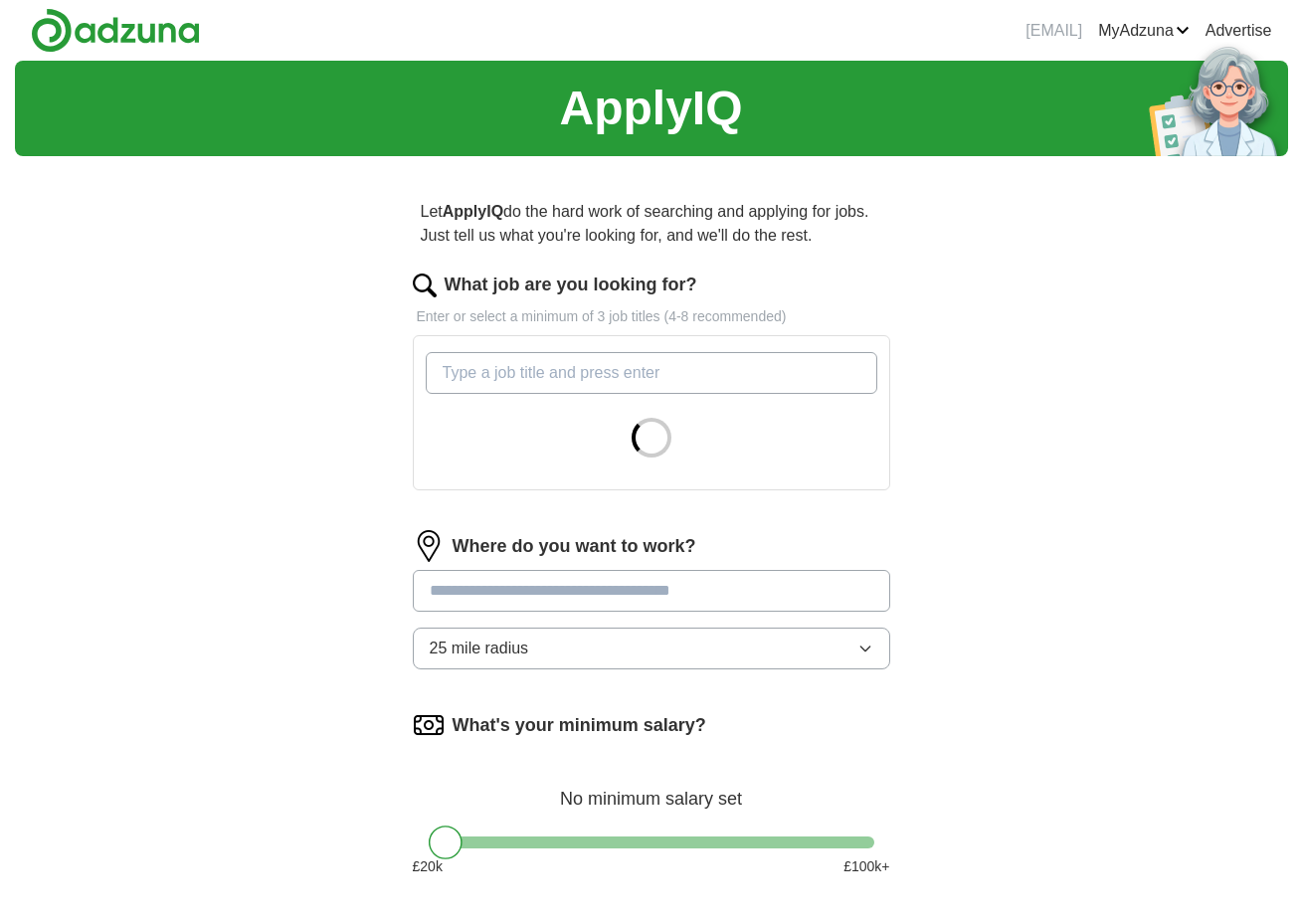 scroll, scrollTop: 0, scrollLeft: 0, axis: both 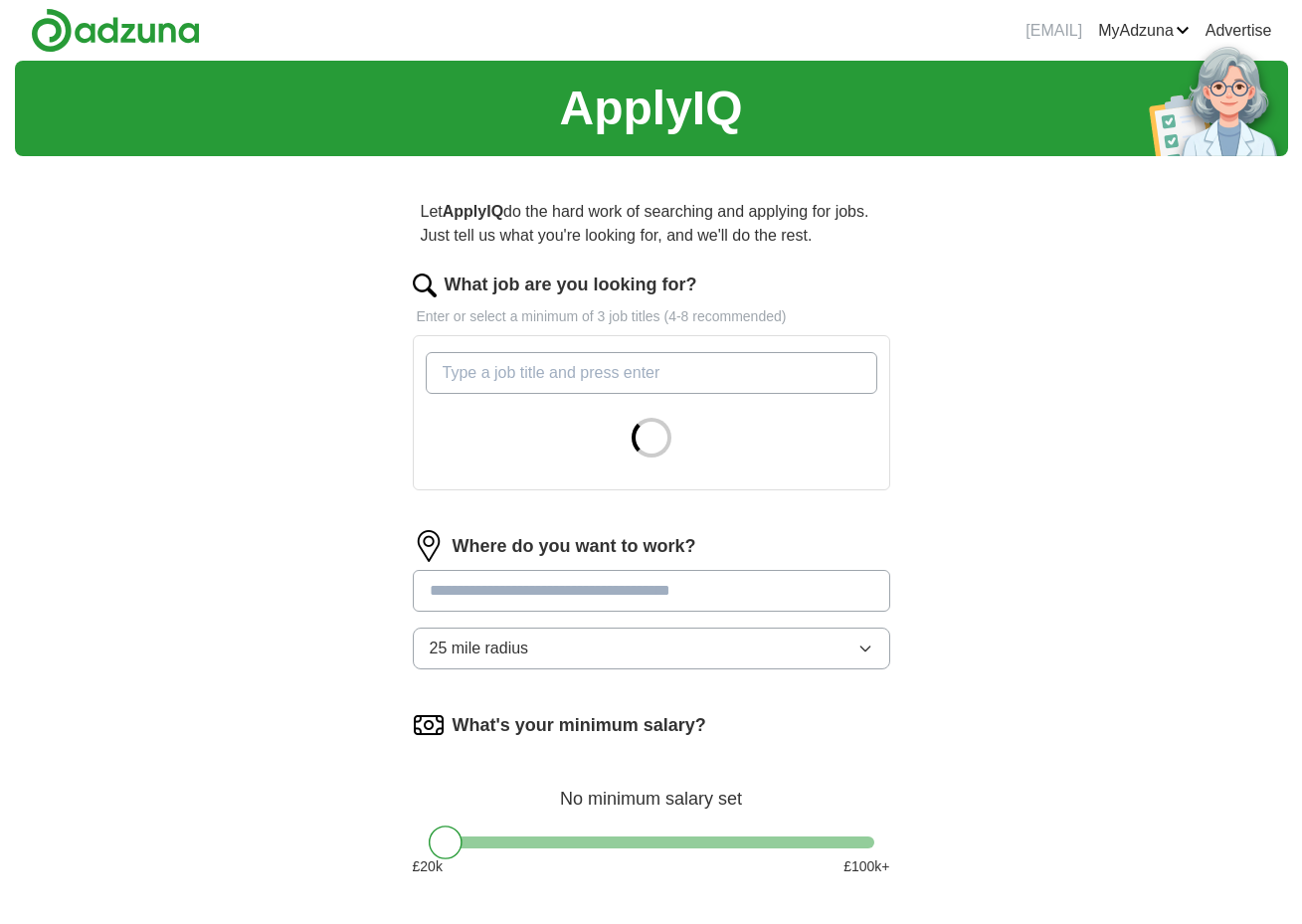 click on "What job are you looking for?" at bounding box center [651, 373] 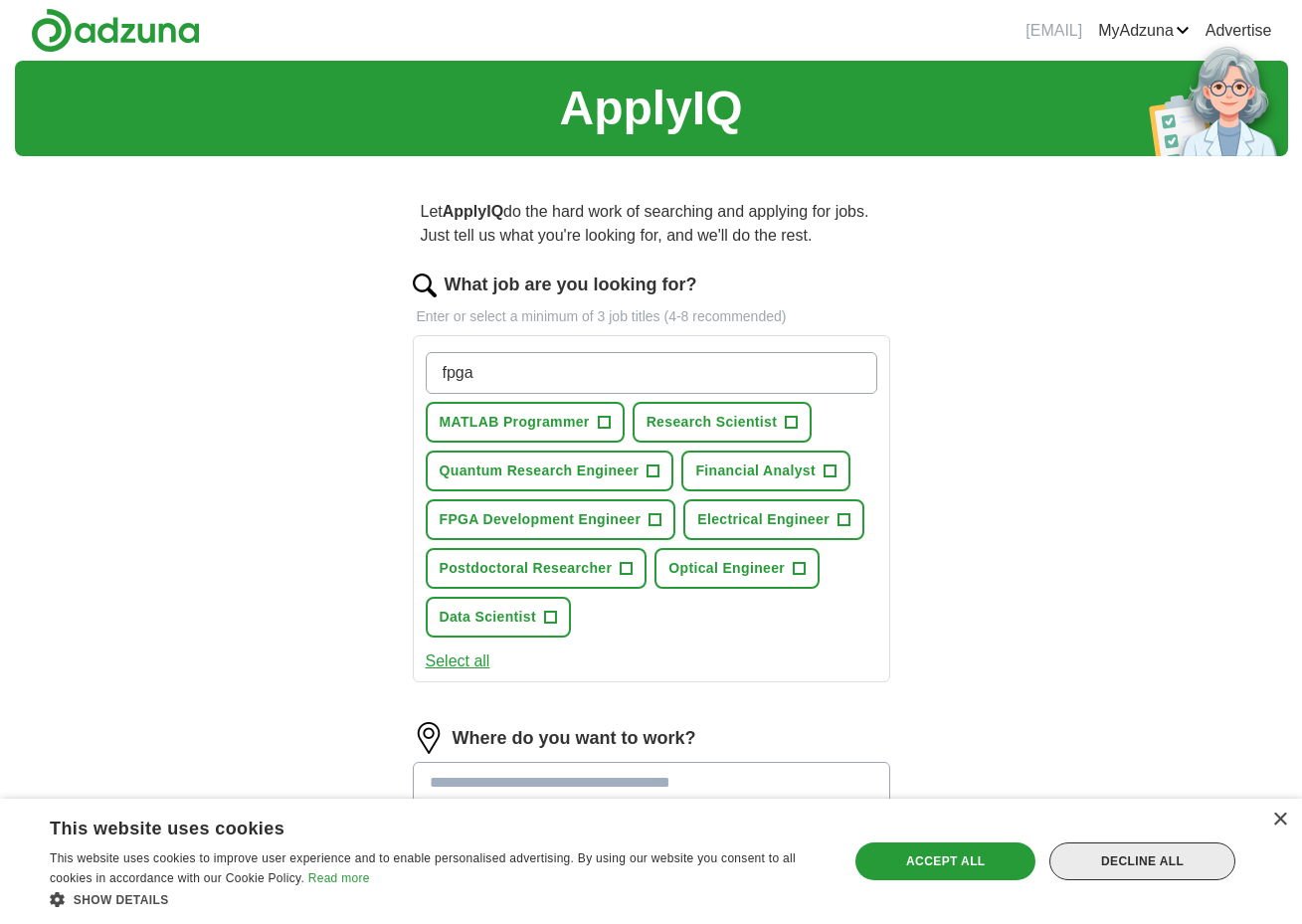 type on "fpga" 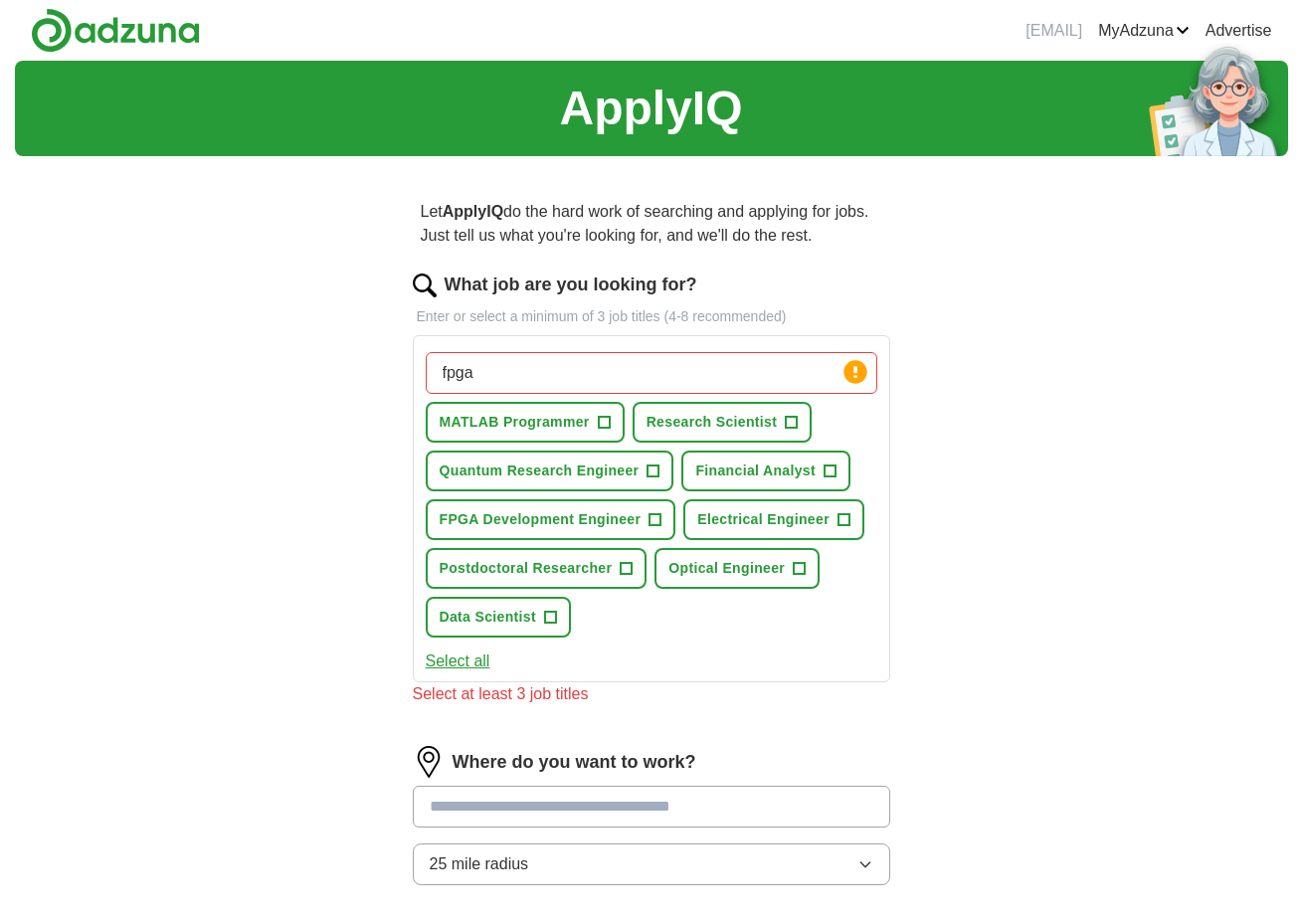 click on "+" at bounding box center (792, 423) 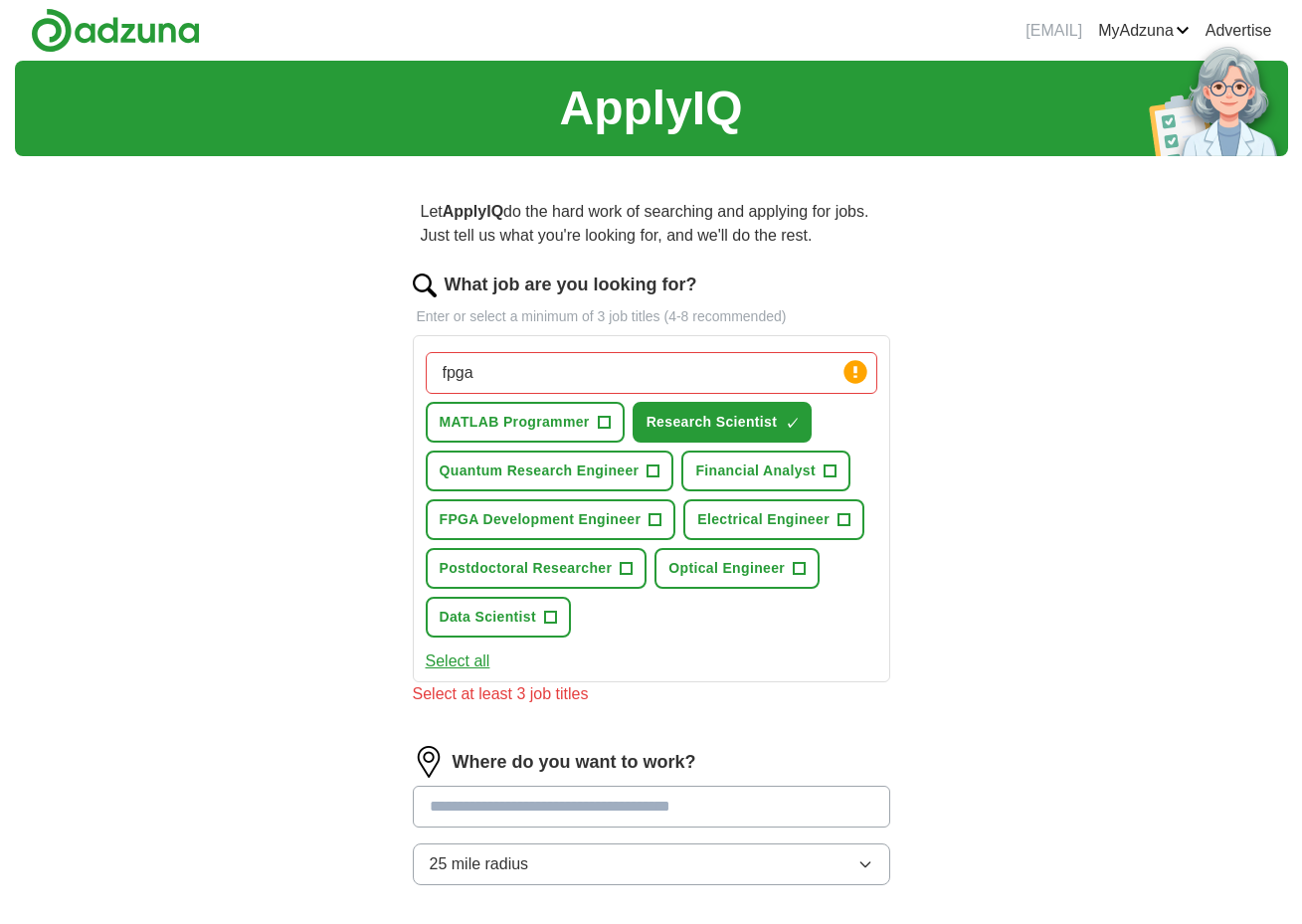 click on "Optical Engineer" at bounding box center [726, 568] 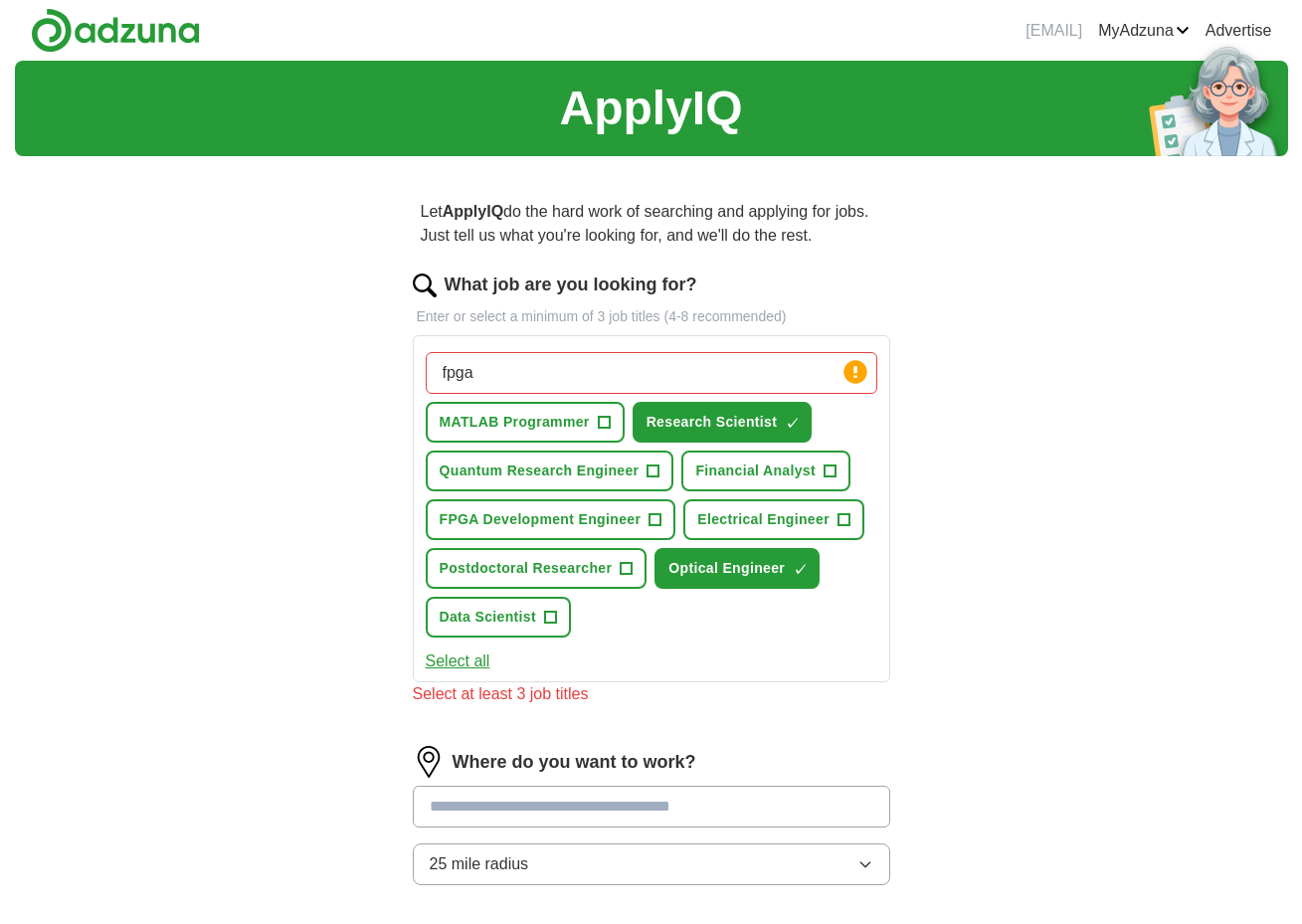 click on "Postdoctoral Researcher" at bounding box center [526, 568] 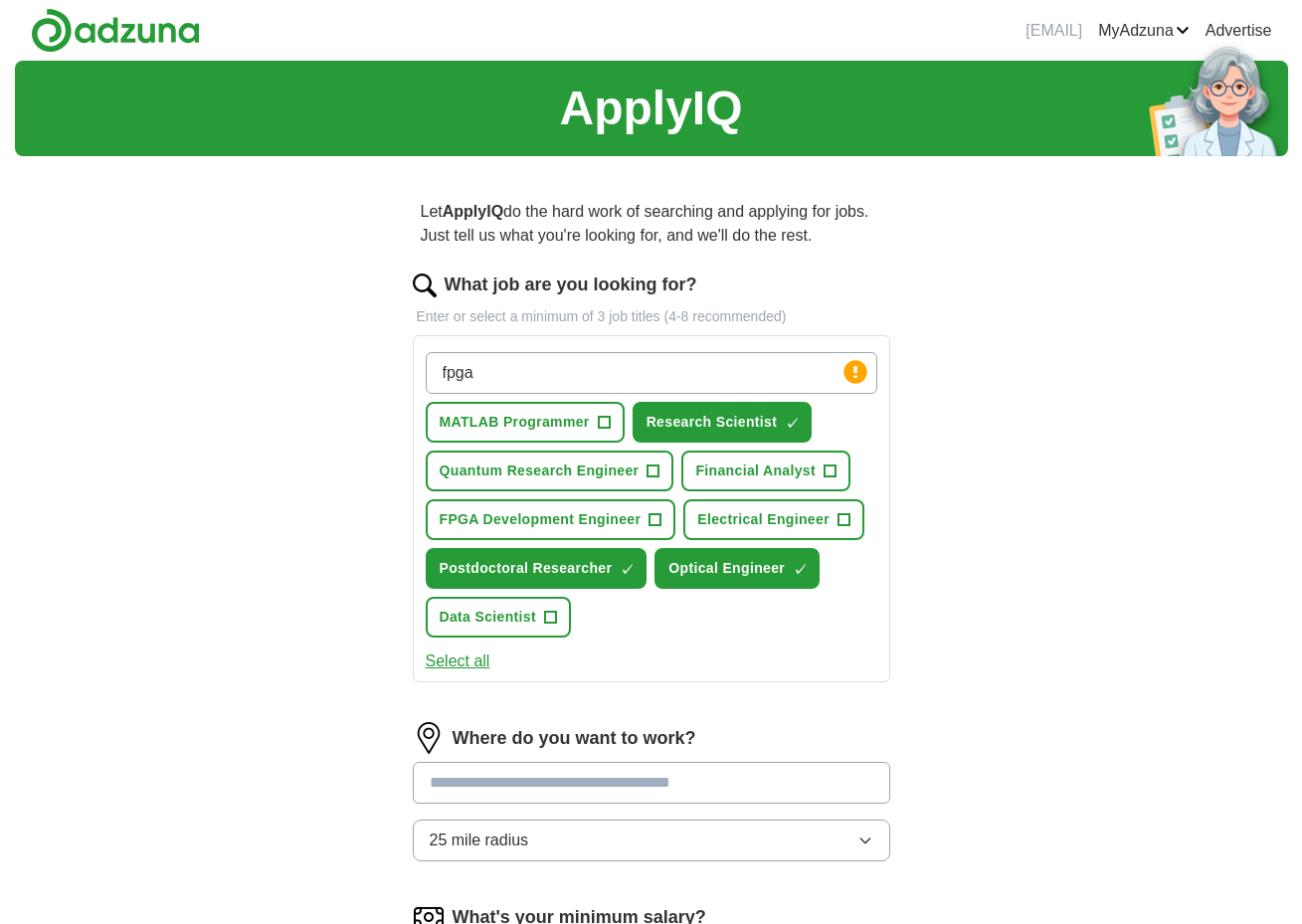 click on "FPGA Development Engineer" at bounding box center (540, 519) 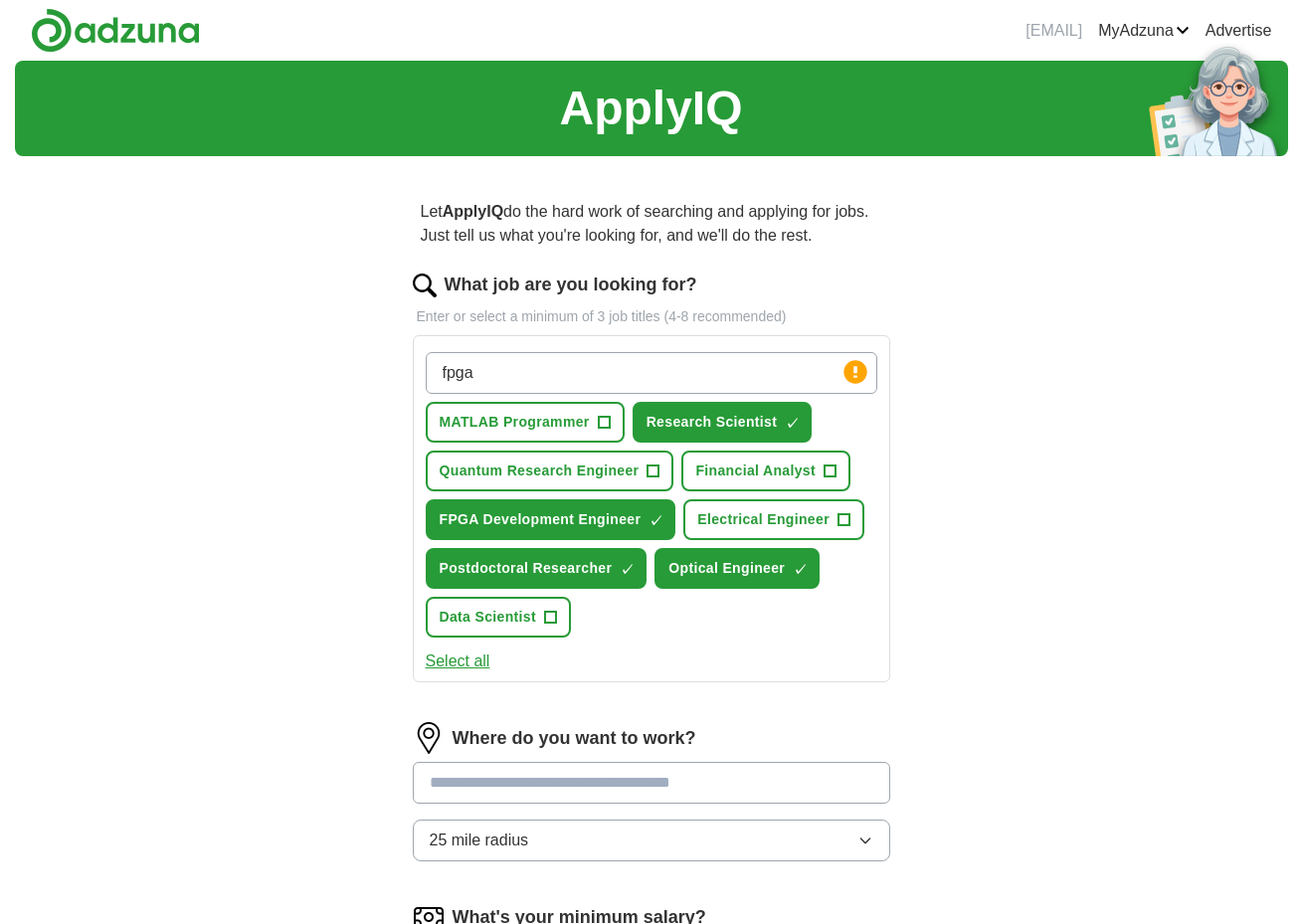 click on "Quantum Research Engineer" at bounding box center [539, 470] 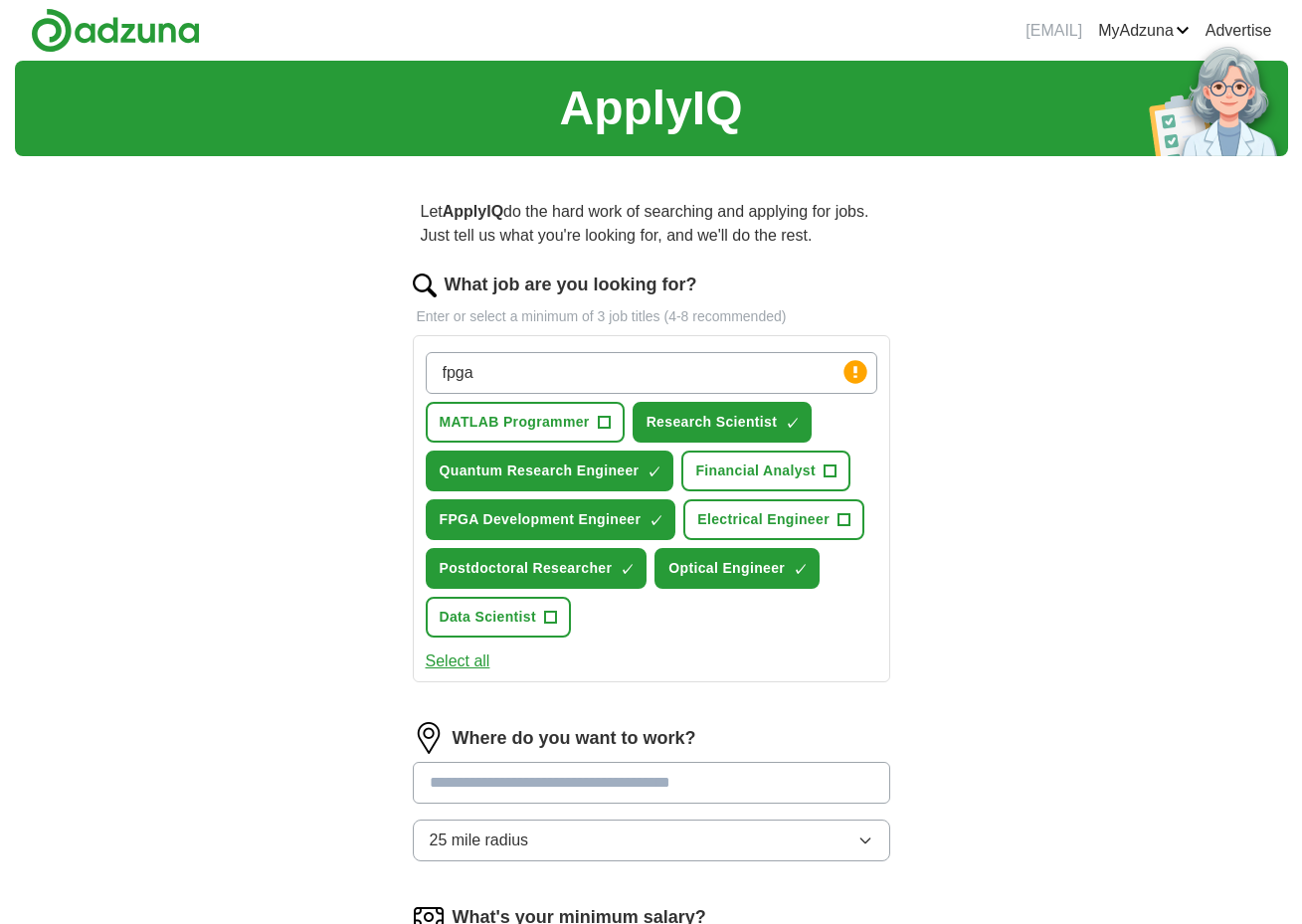 click on "MATLAB Programmer +" at bounding box center (525, 422) 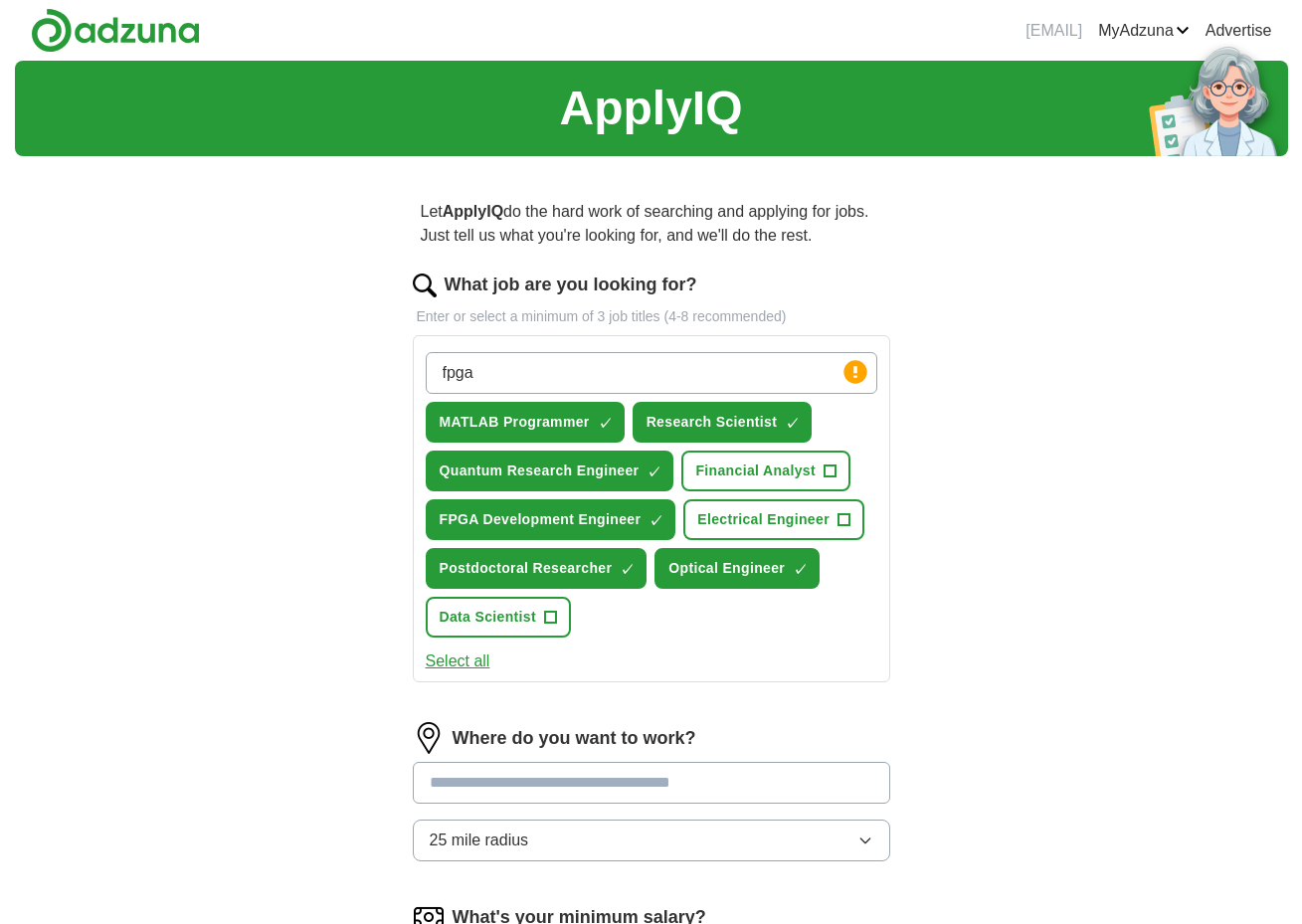 click on "fpga" at bounding box center (651, 373) 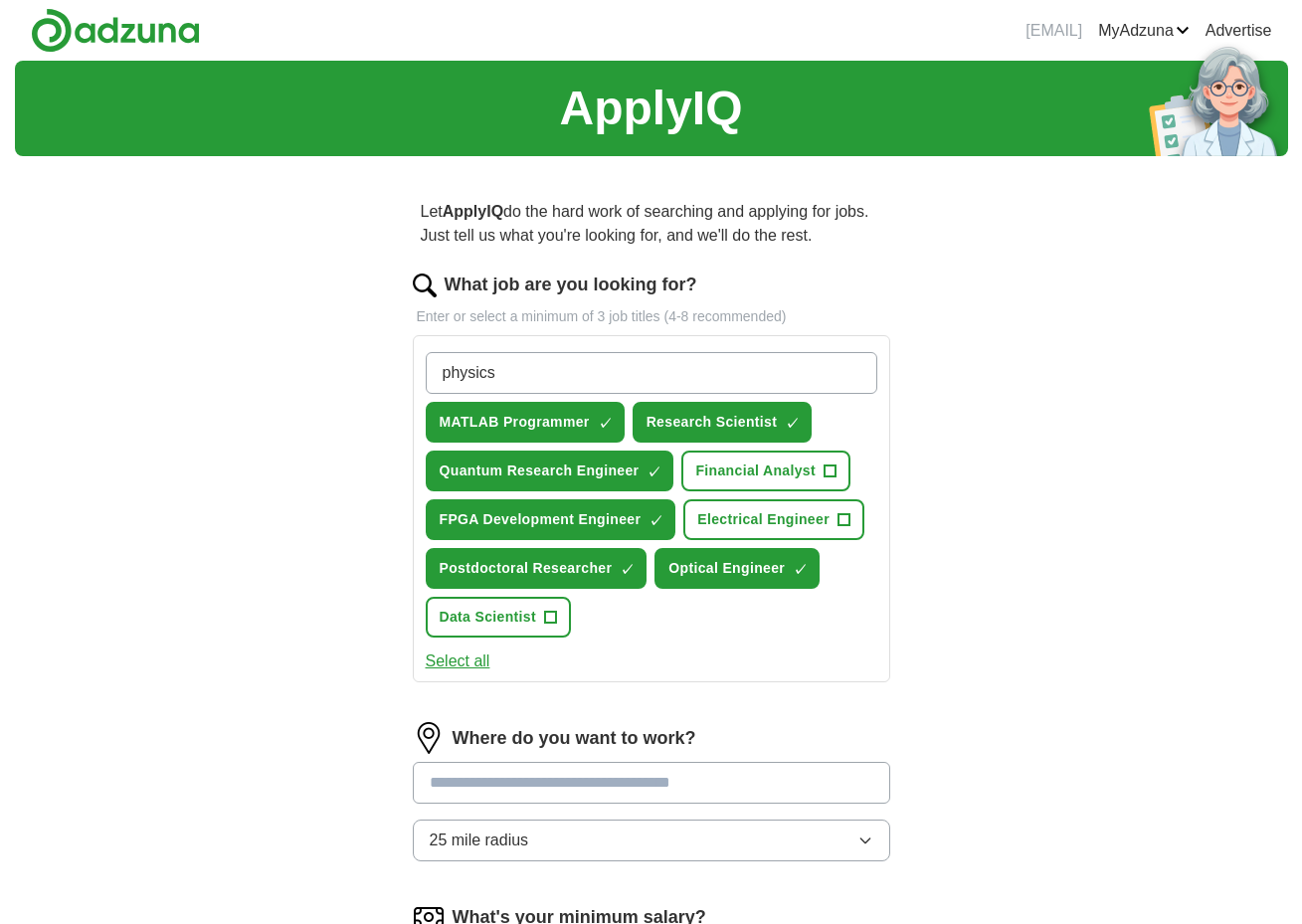type on "physics" 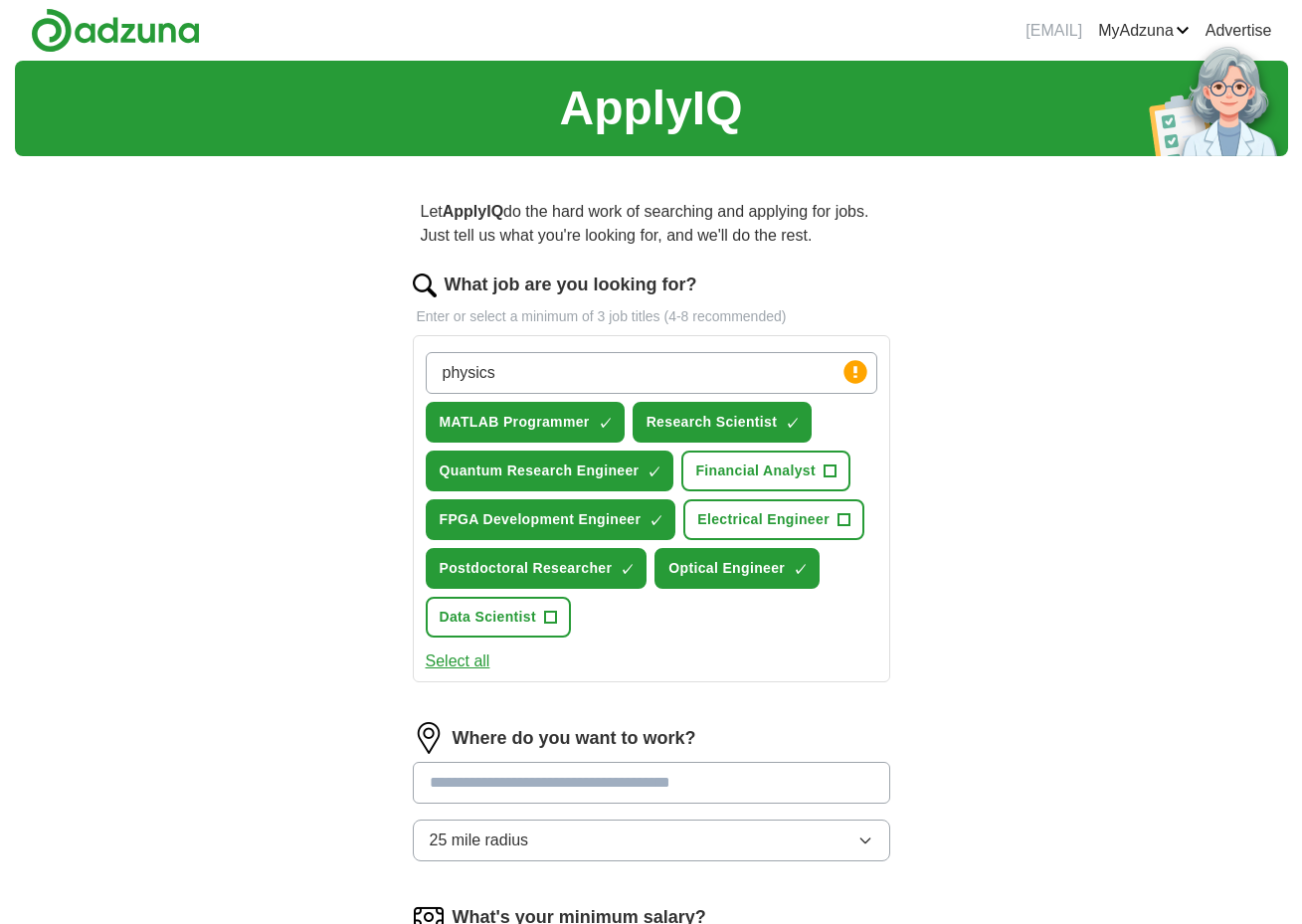 click on "physics" at bounding box center (651, 373) 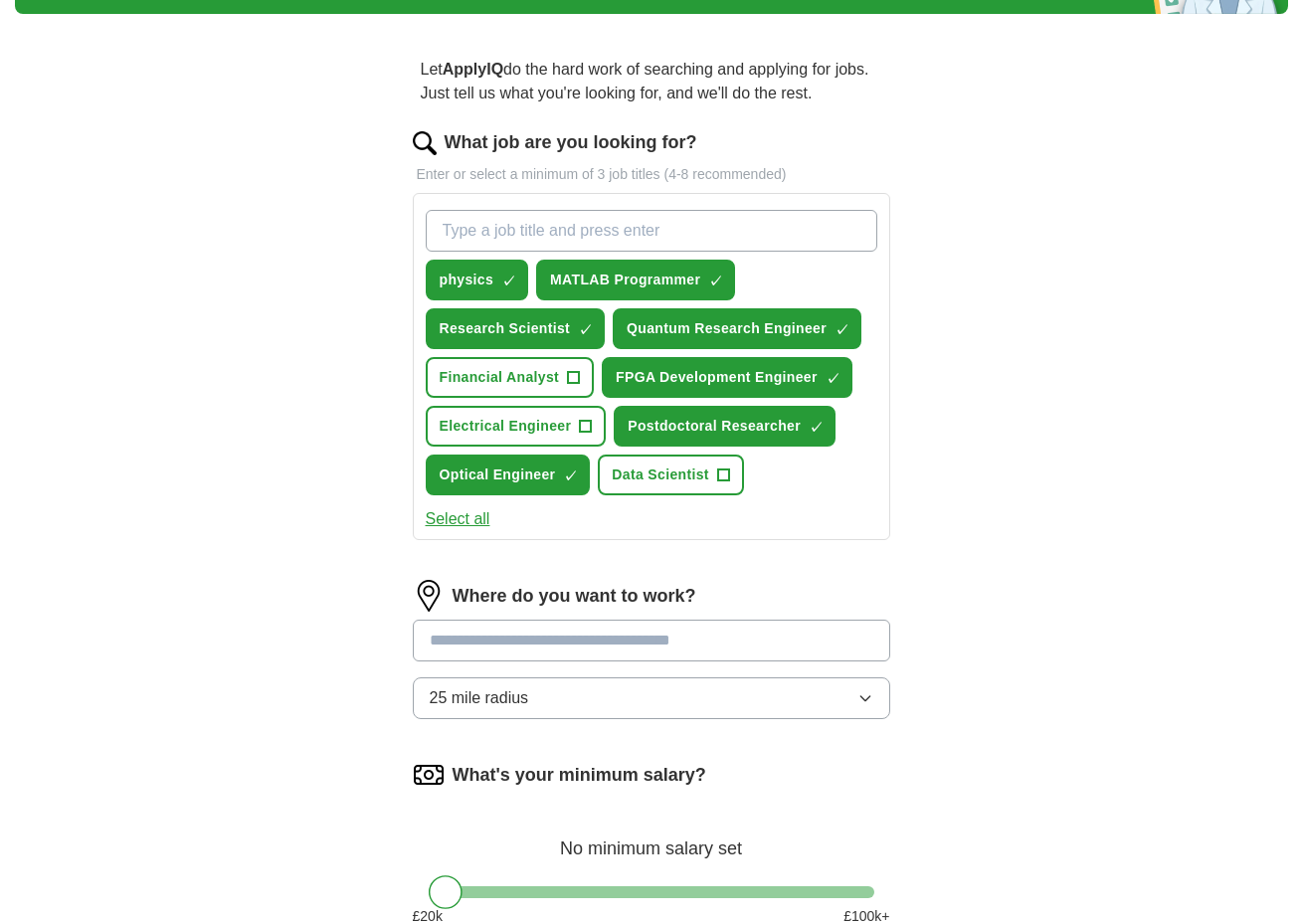scroll, scrollTop: 215, scrollLeft: 0, axis: vertical 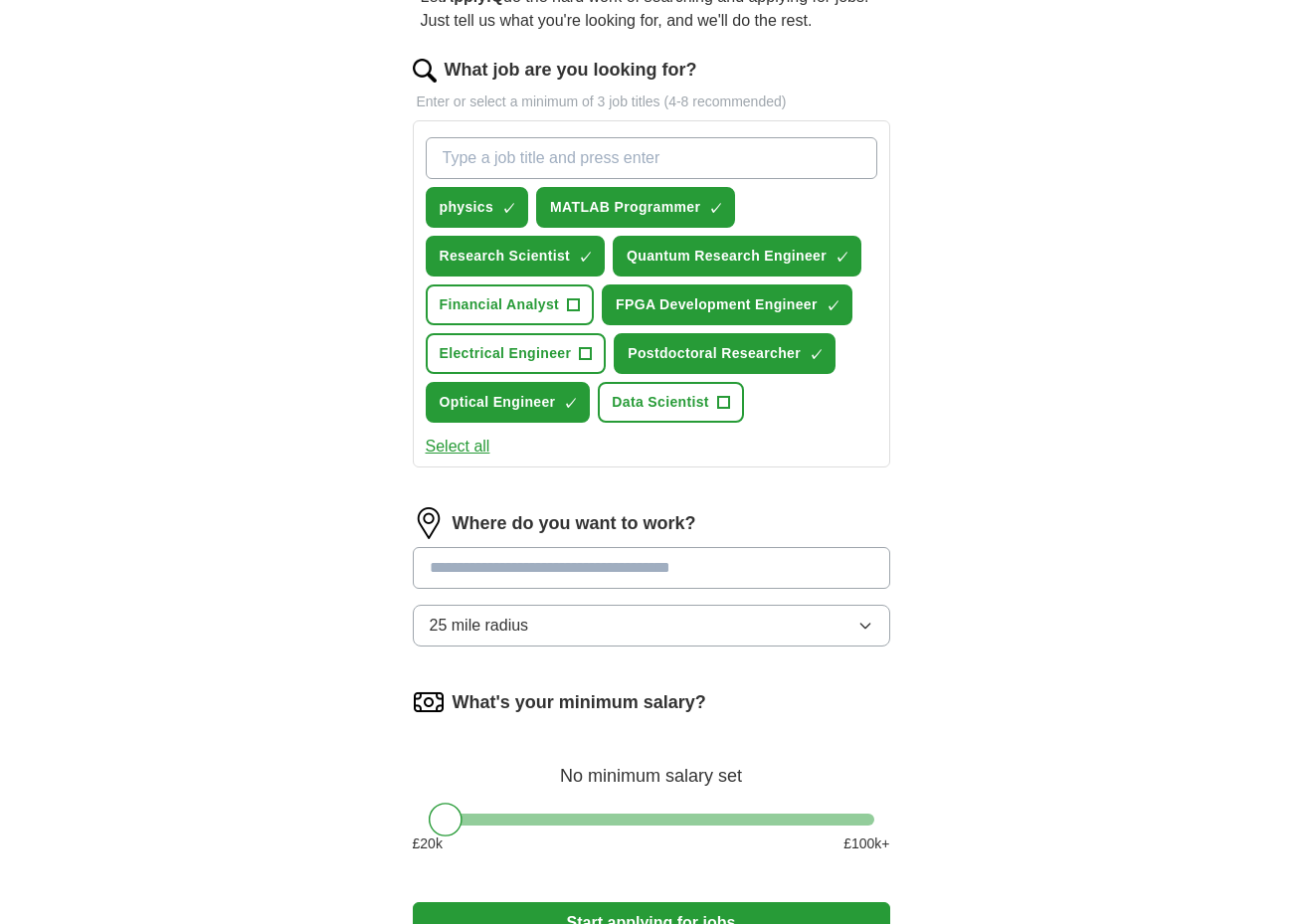 click on "Where do you want to work? 25 mile radius" at bounding box center (651, 585) 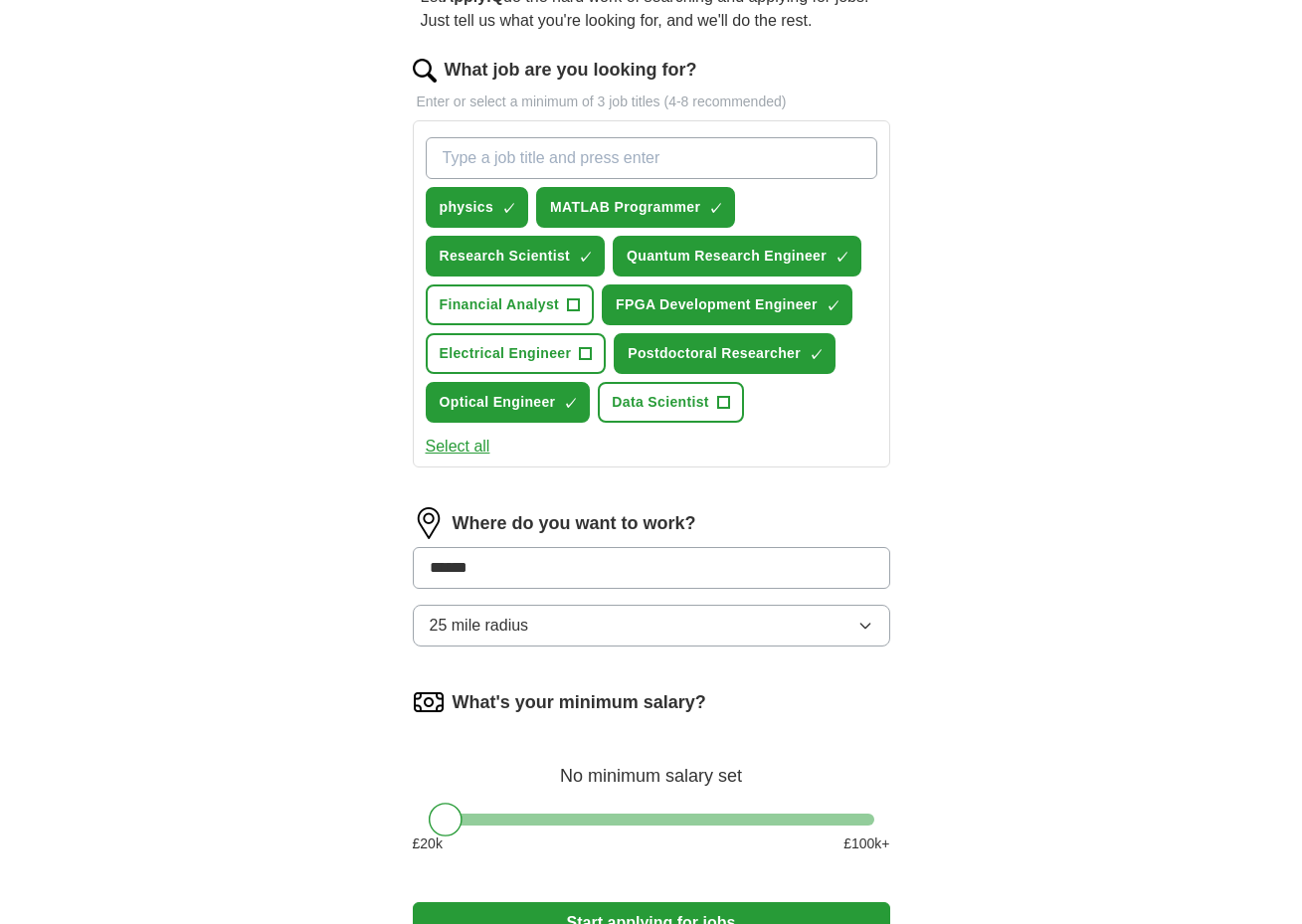 type on "*******" 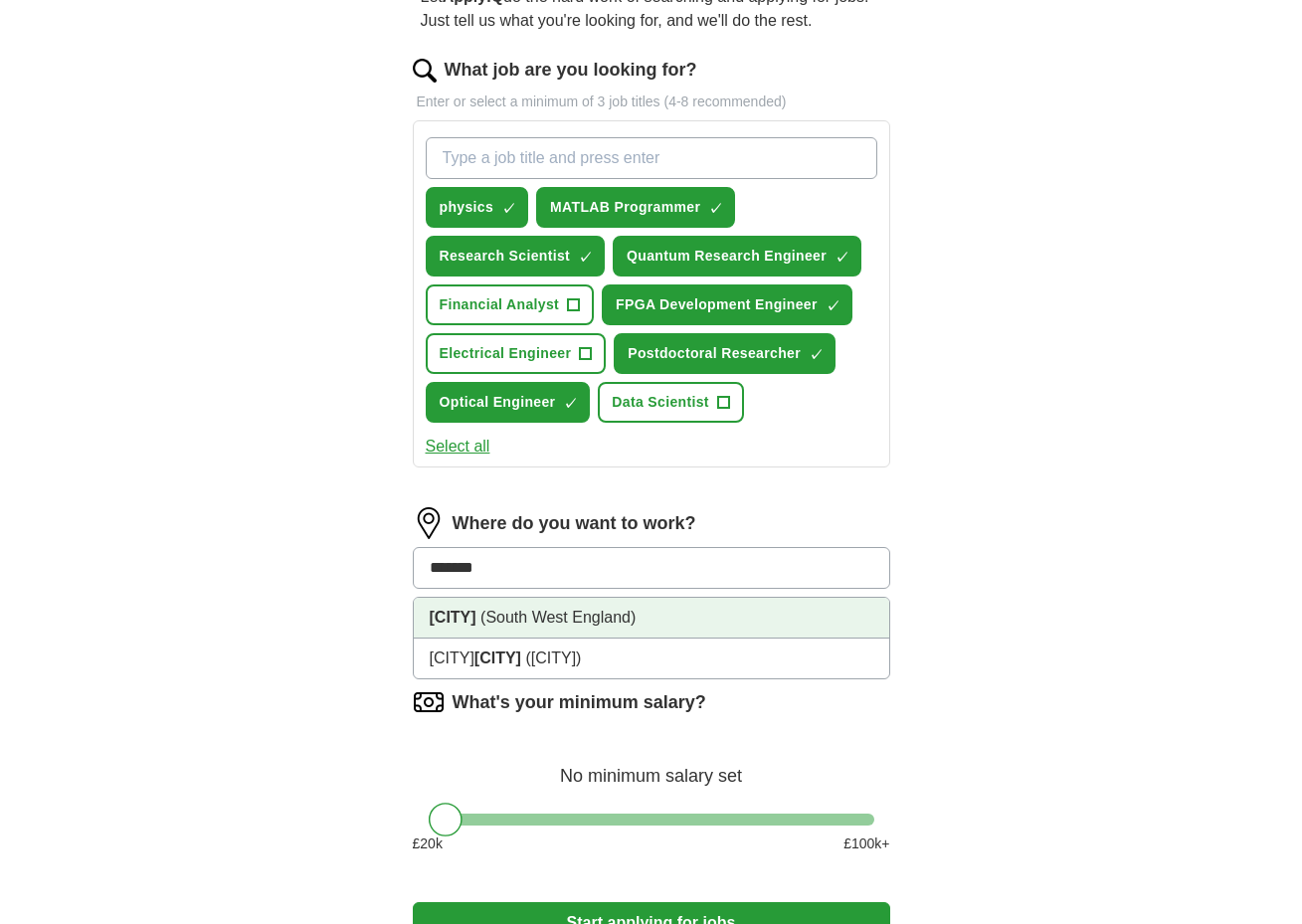 click on "(South West England)" at bounding box center [558, 617] 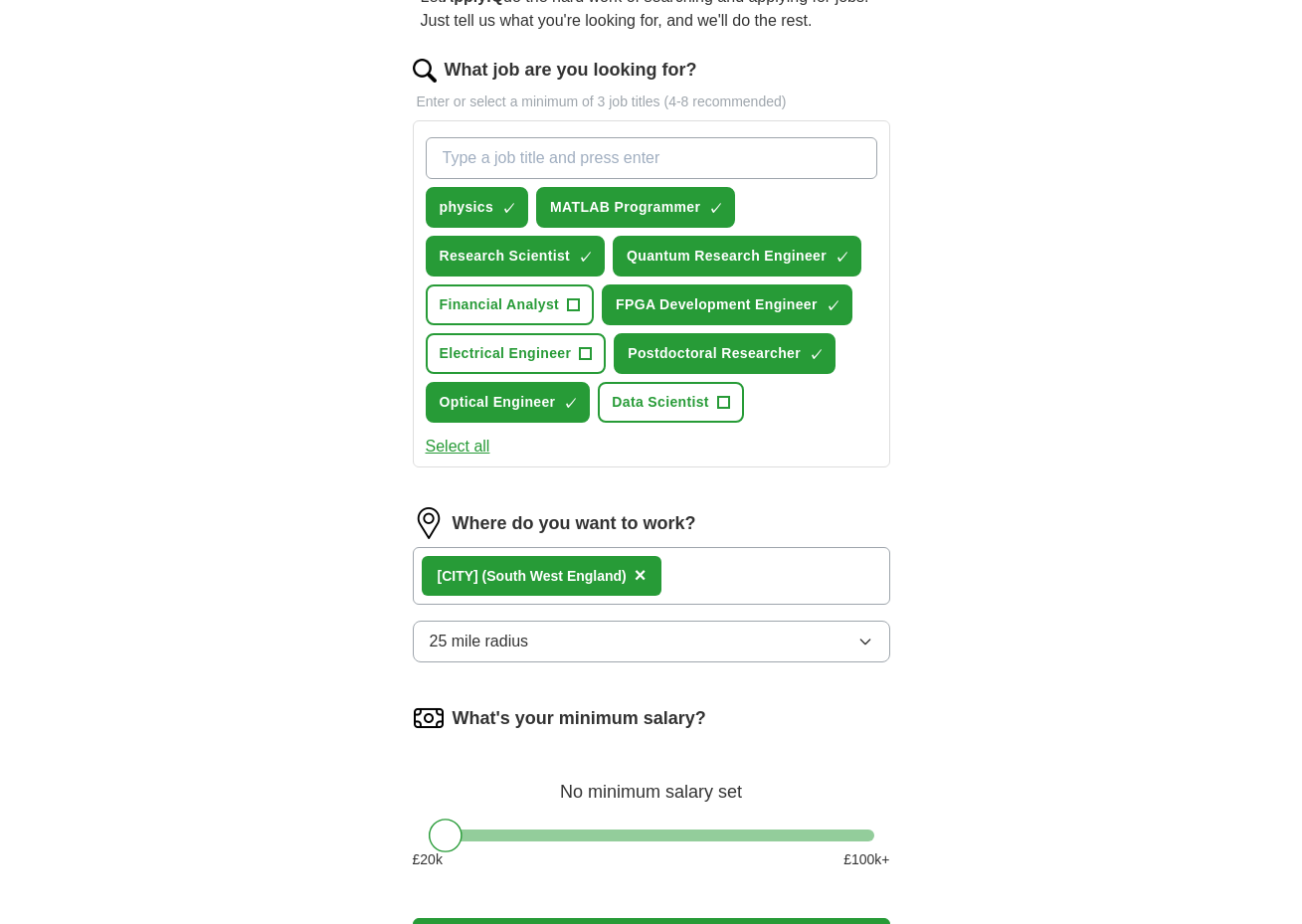 click on "25 mile radius" at bounding box center (651, 642) 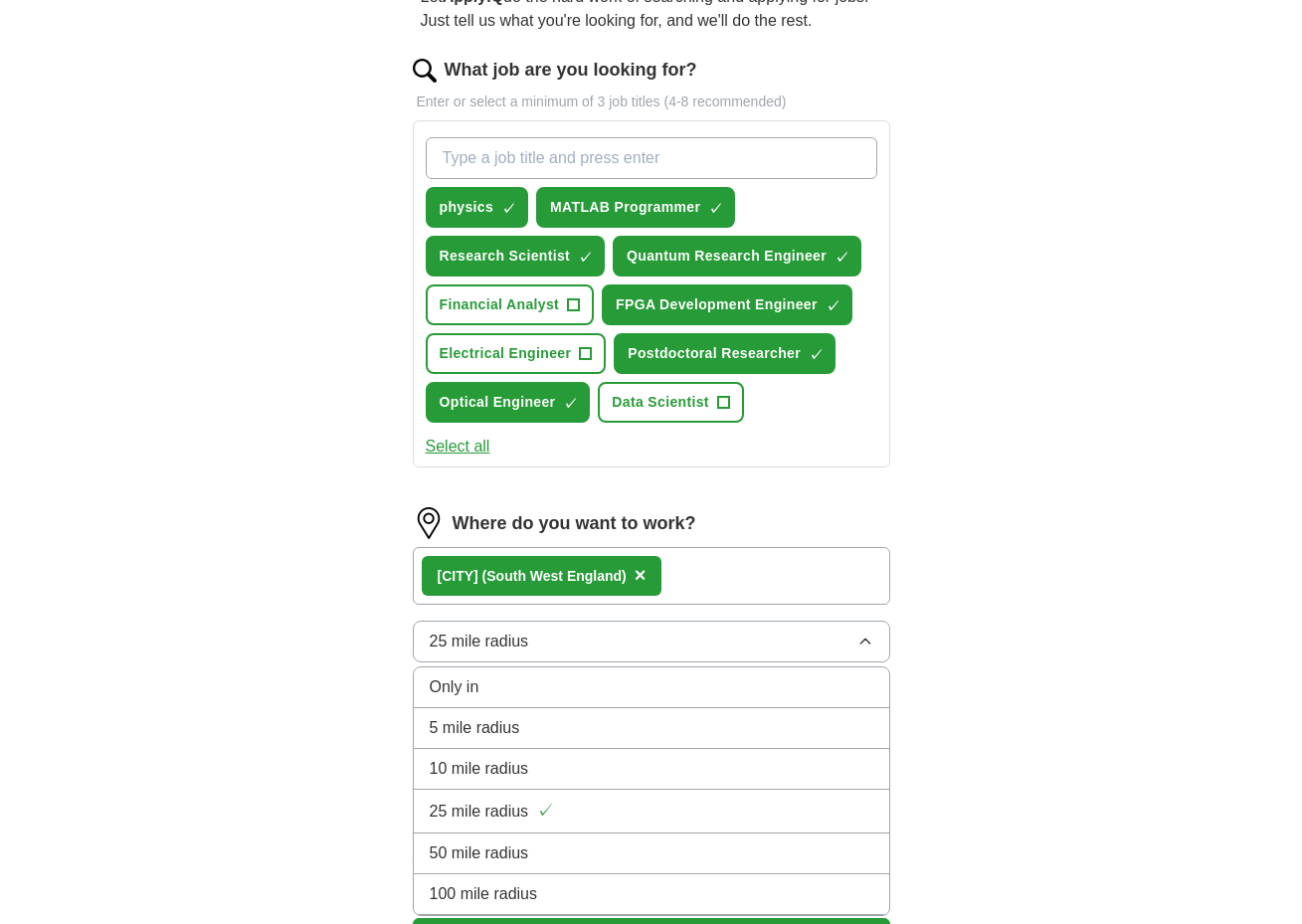 click on "Where do you want to work? [CITY]   ([REGION]) × 25 mile radius Only in 5 mile radius 10 mile radius 25 mile radius ✓ 50 mile radius 100 mile radius What's your minimum salary? No minimum salary set £ 20 k £ 100 k+ Start applying for jobs By registering, you consent to us applying to suitable jobs for you" at bounding box center [651, 430] 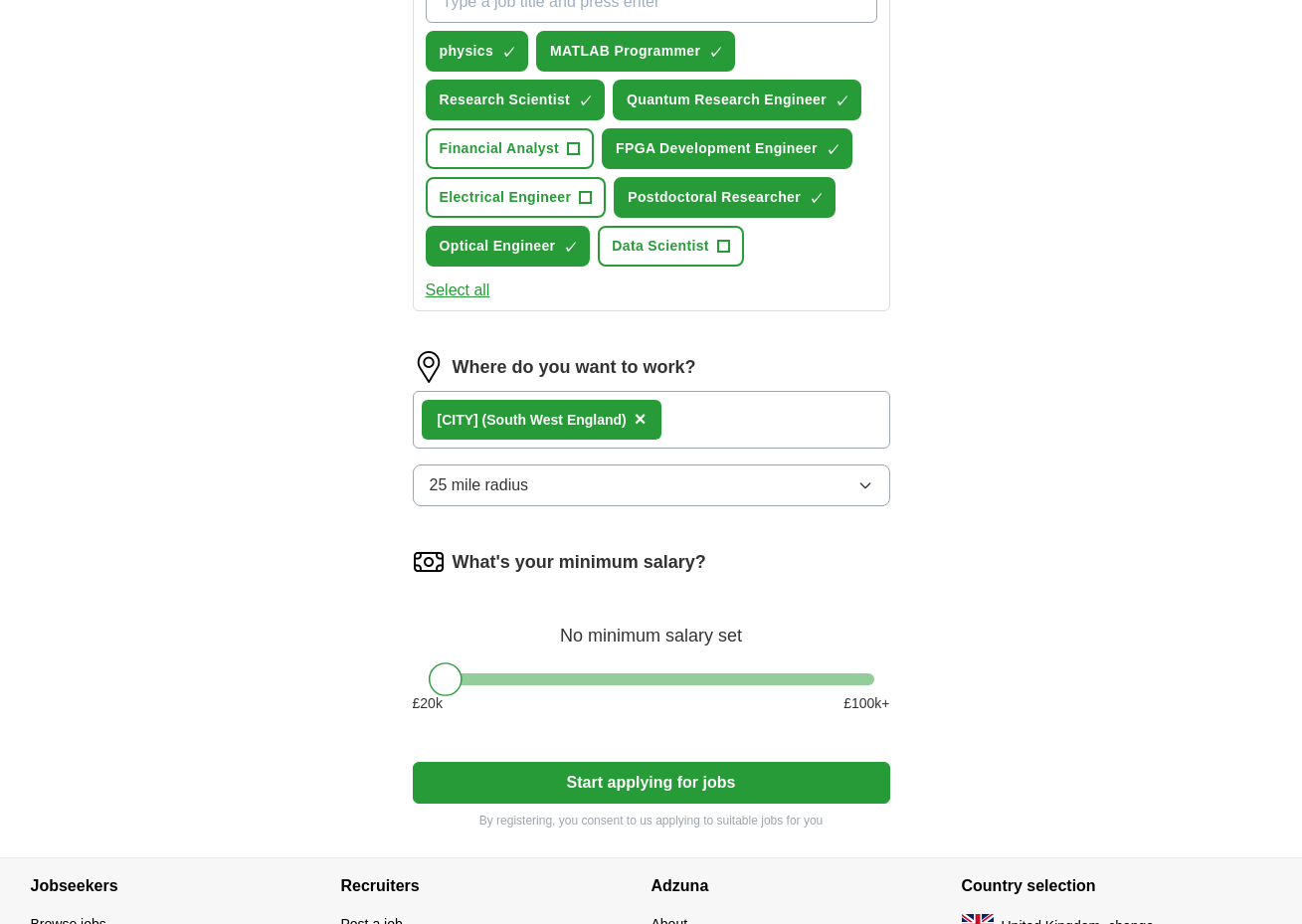 scroll, scrollTop: 393, scrollLeft: 0, axis: vertical 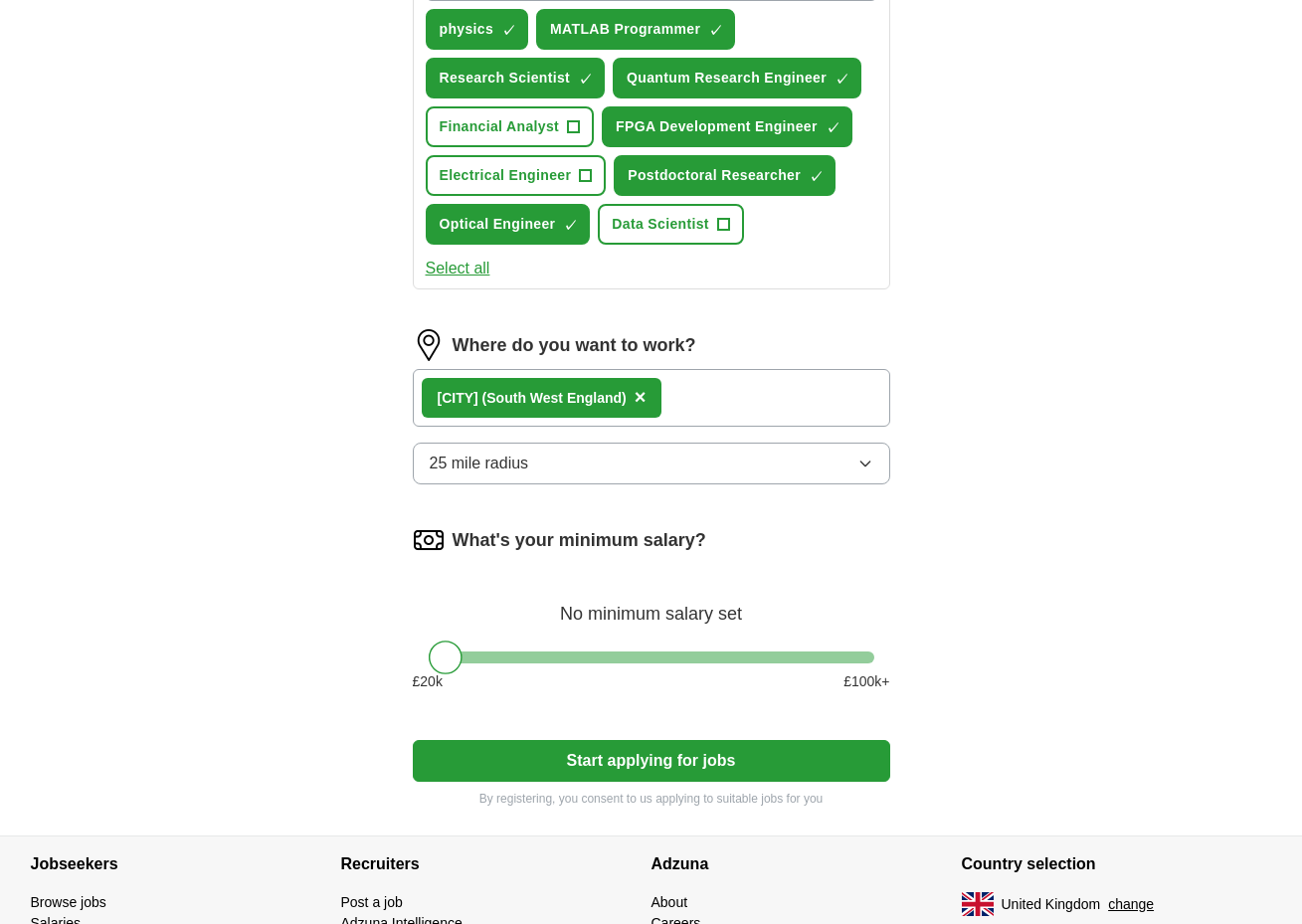 click at bounding box center [651, 657] 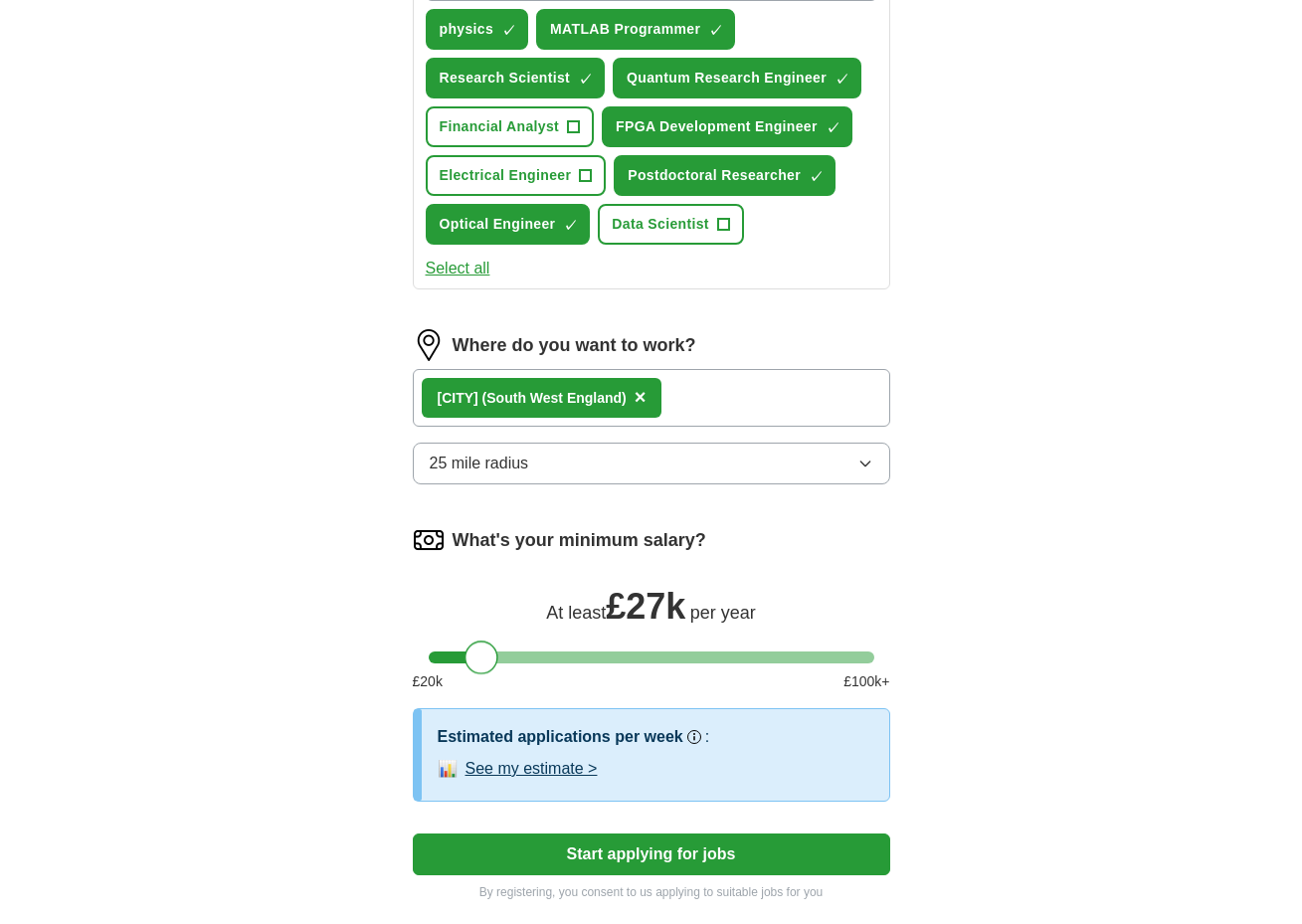 click at bounding box center (481, 657) 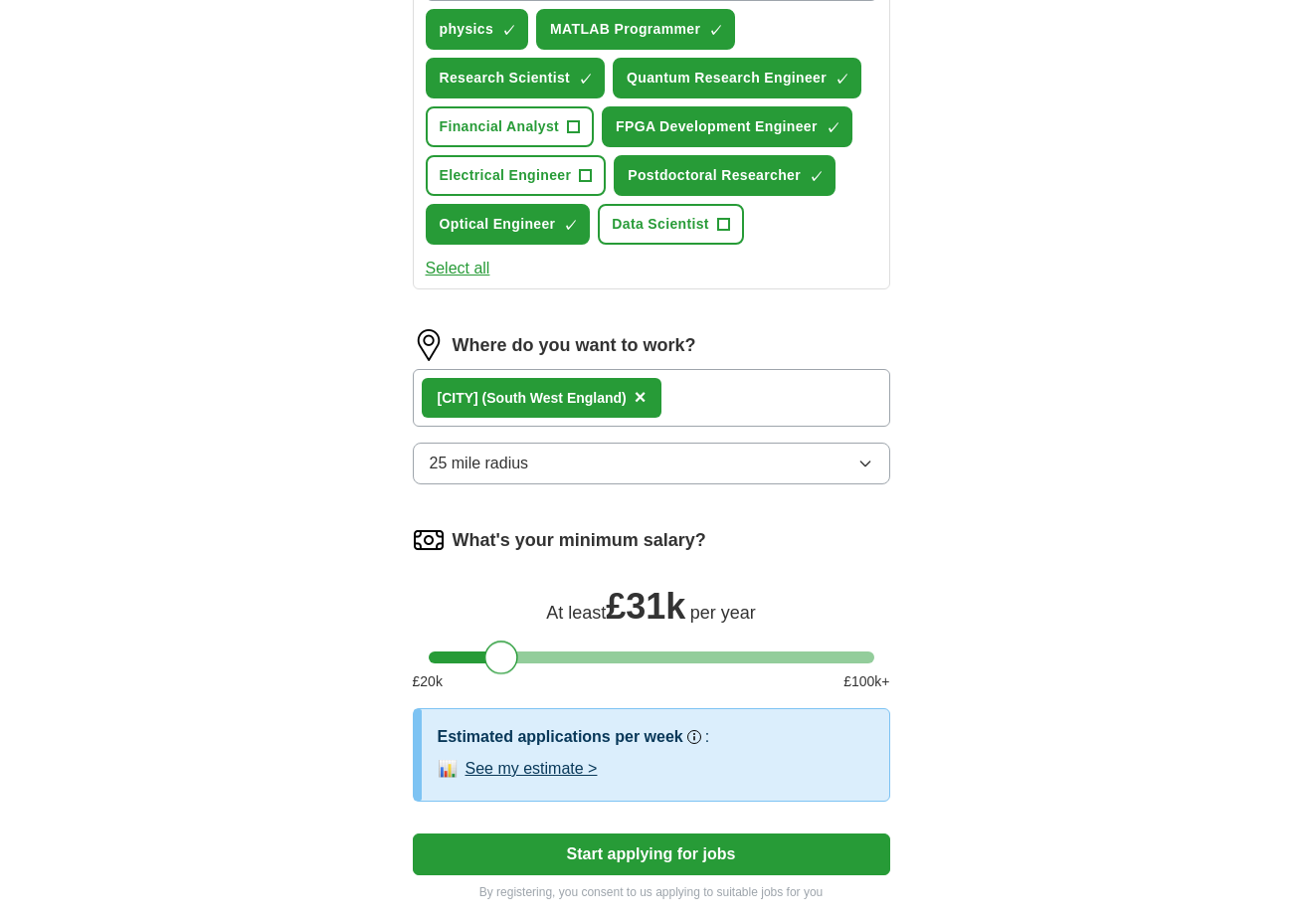 click at bounding box center [651, 657] 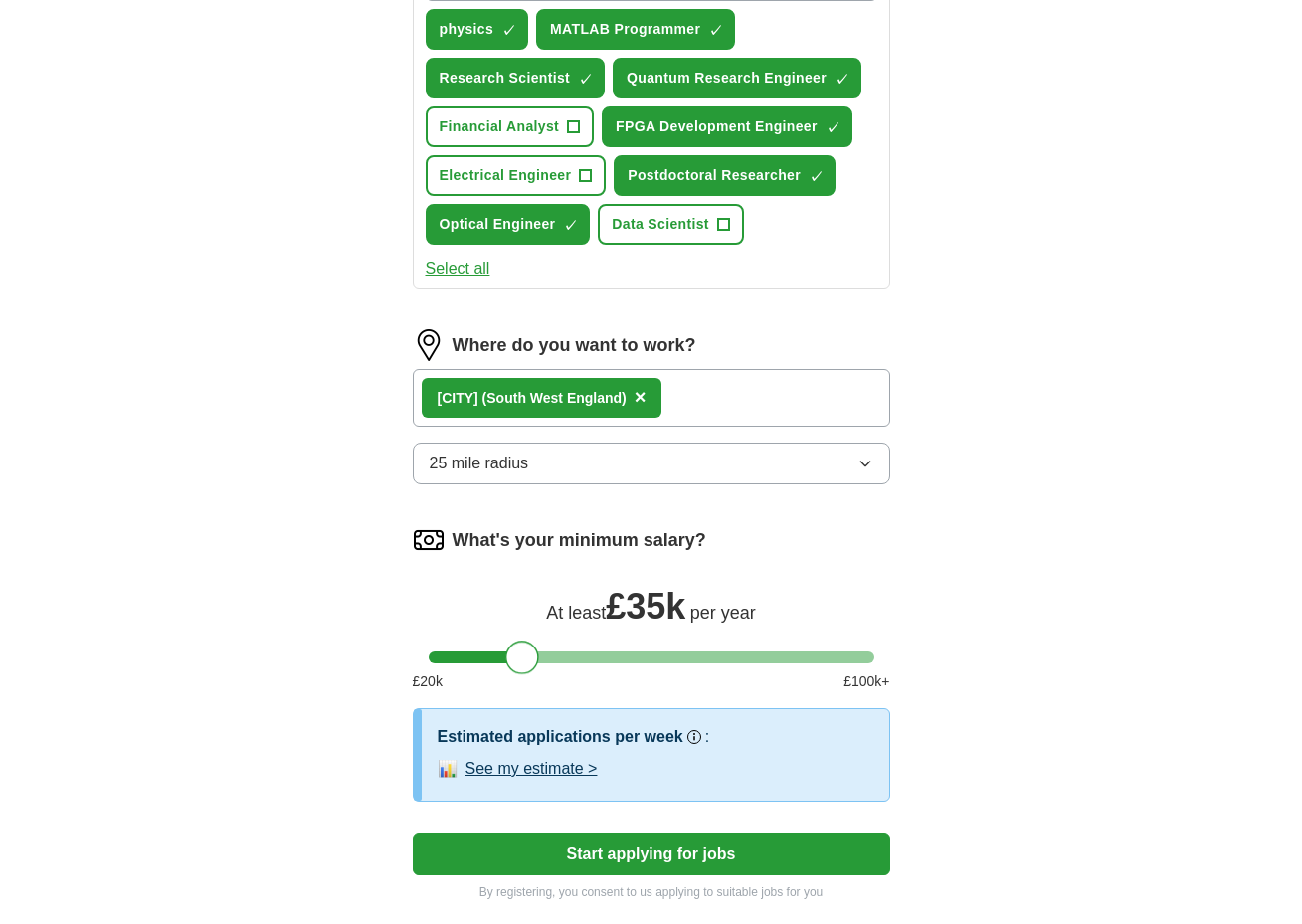 click at bounding box center [522, 657] 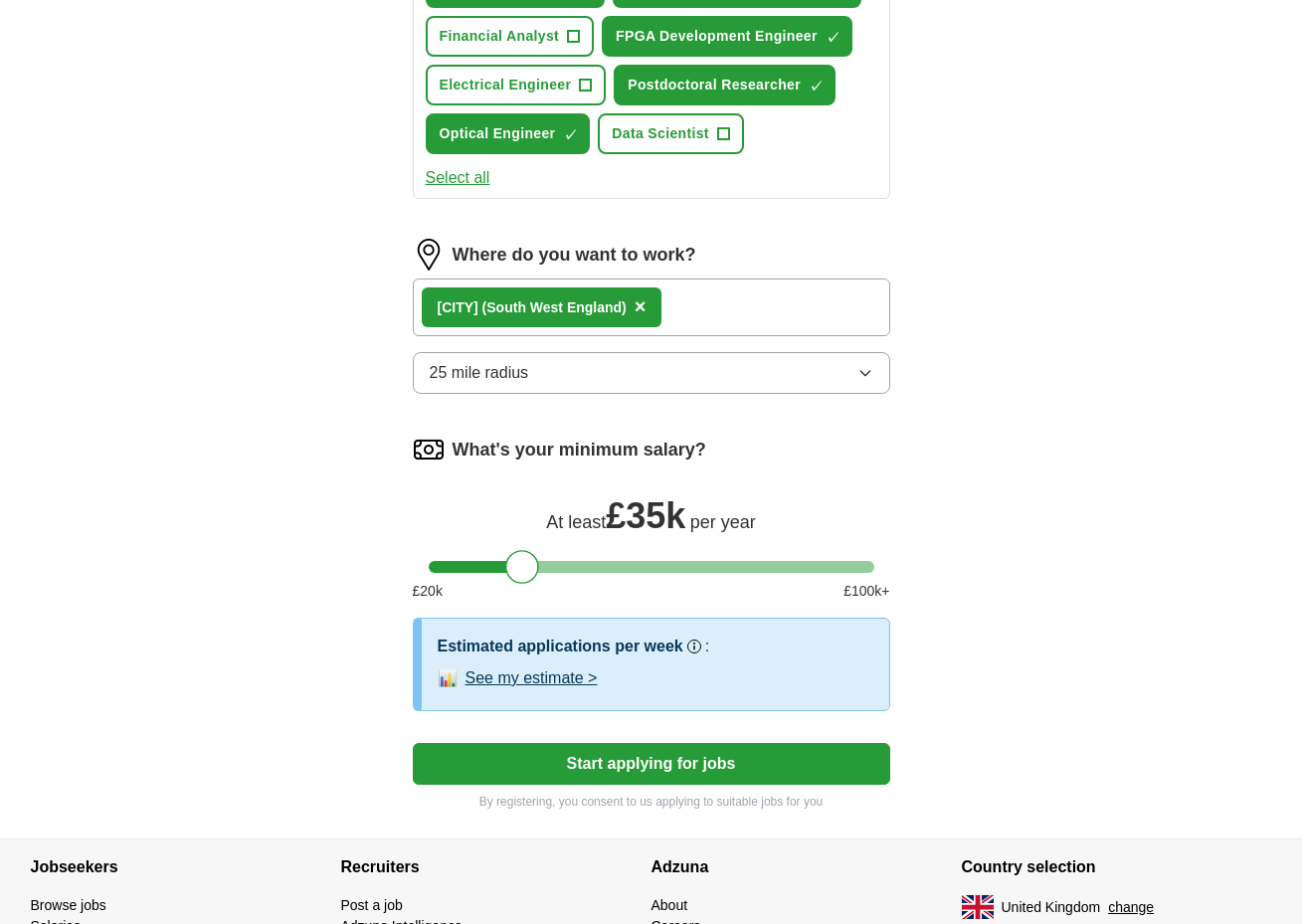 scroll, scrollTop: 483, scrollLeft: 0, axis: vertical 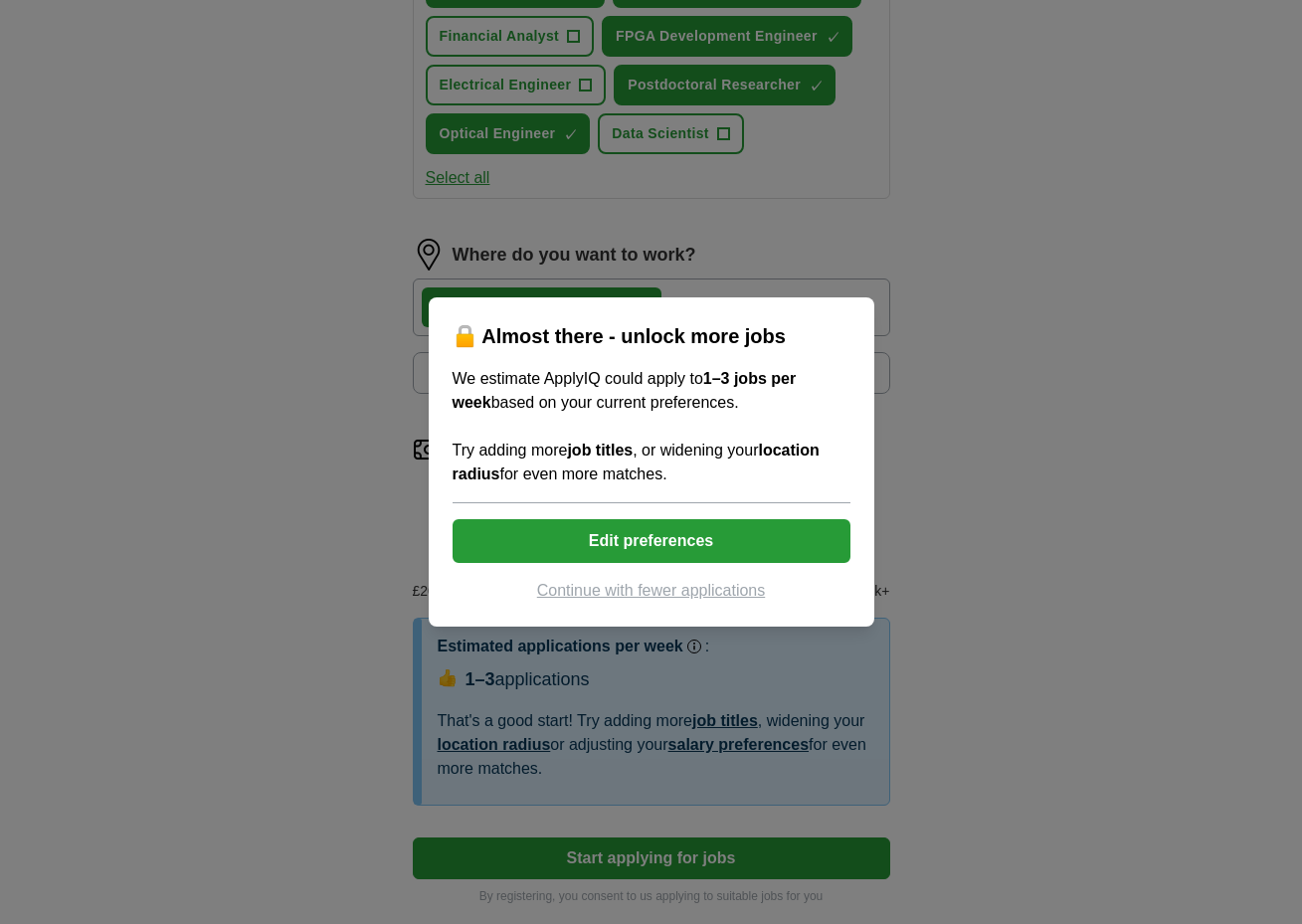 click on "Edit preferences" at bounding box center [651, 541] 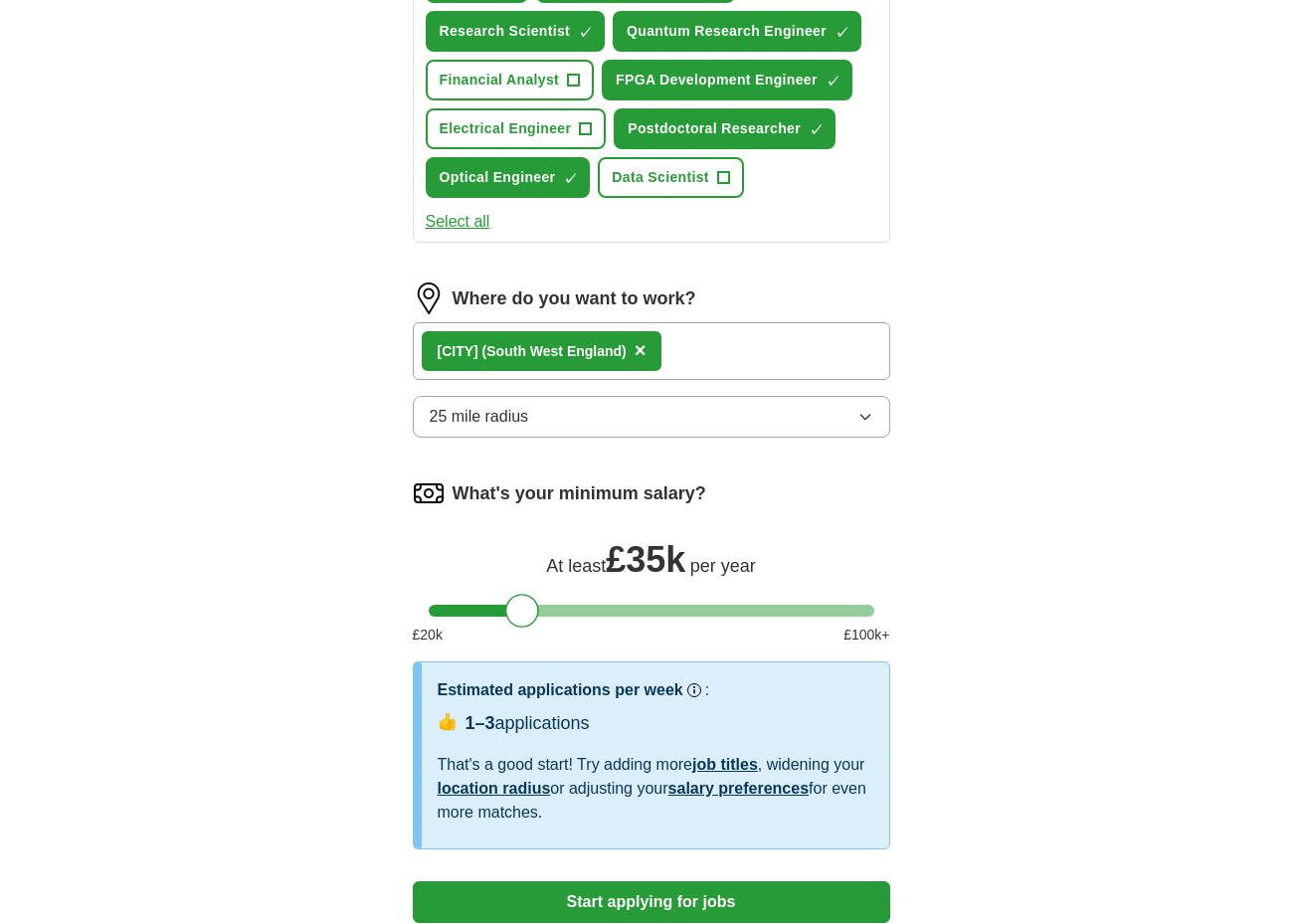 scroll, scrollTop: 0, scrollLeft: 0, axis: both 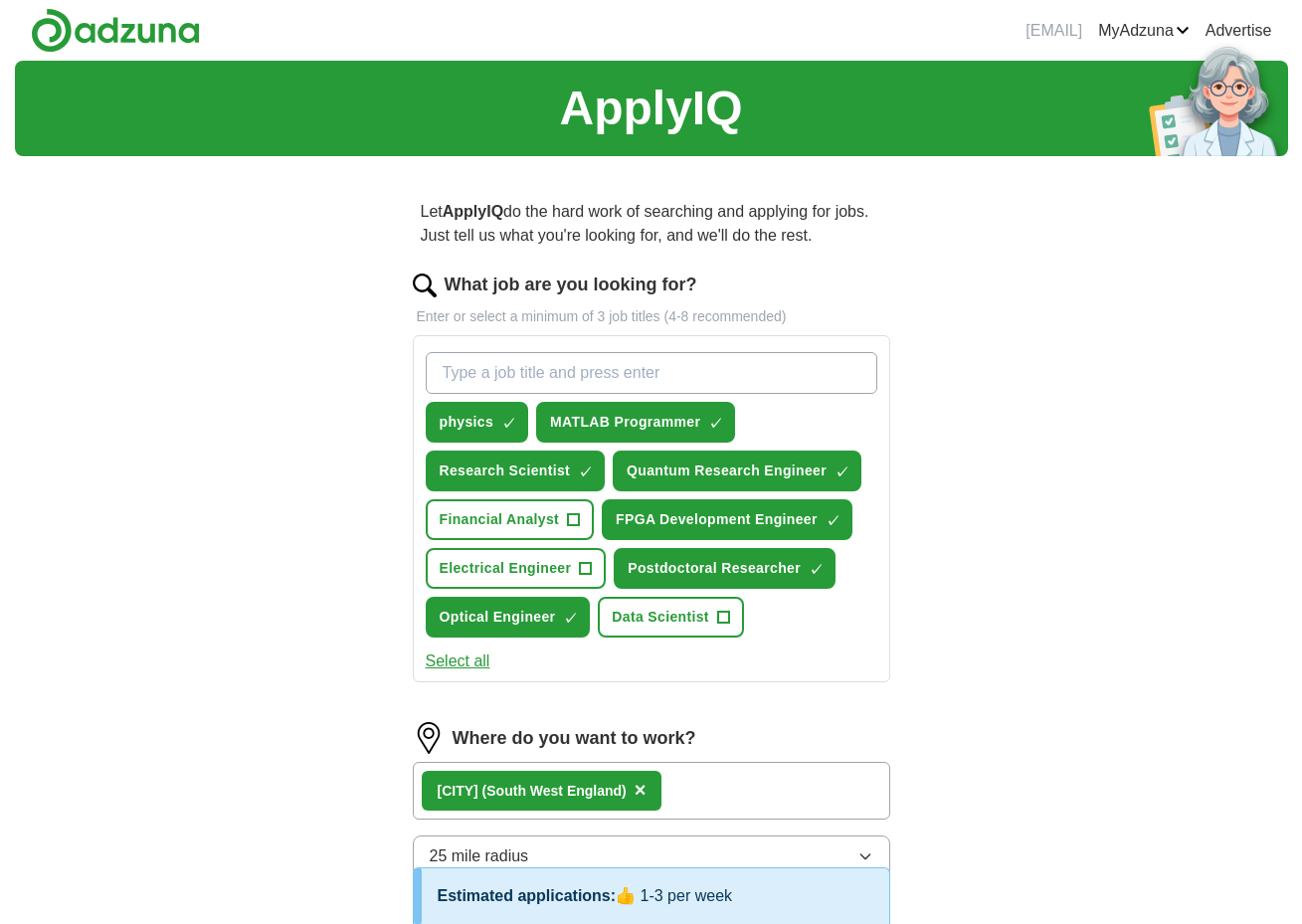 click on "What job are you looking for?" at bounding box center [651, 373] 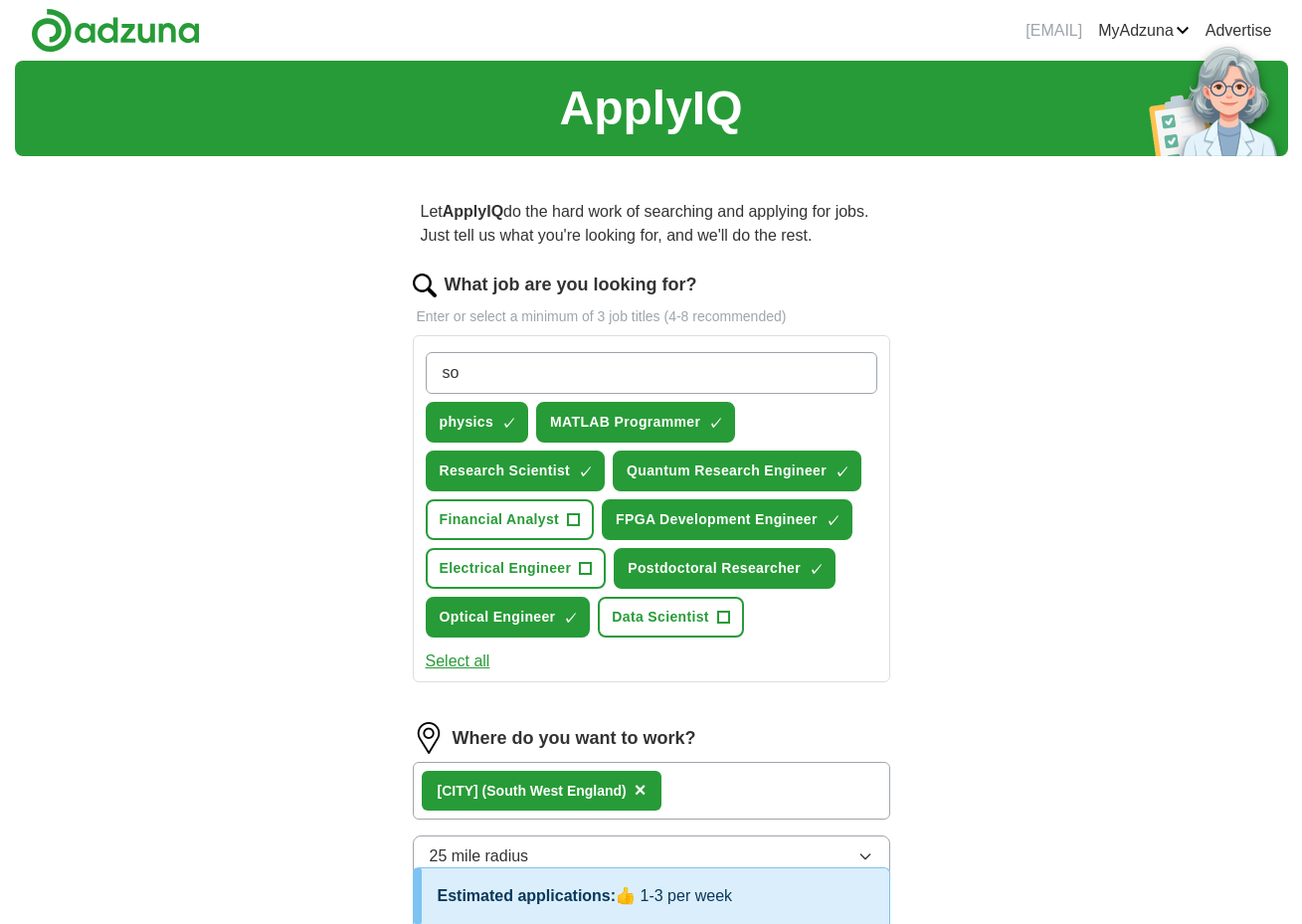 type on "s" 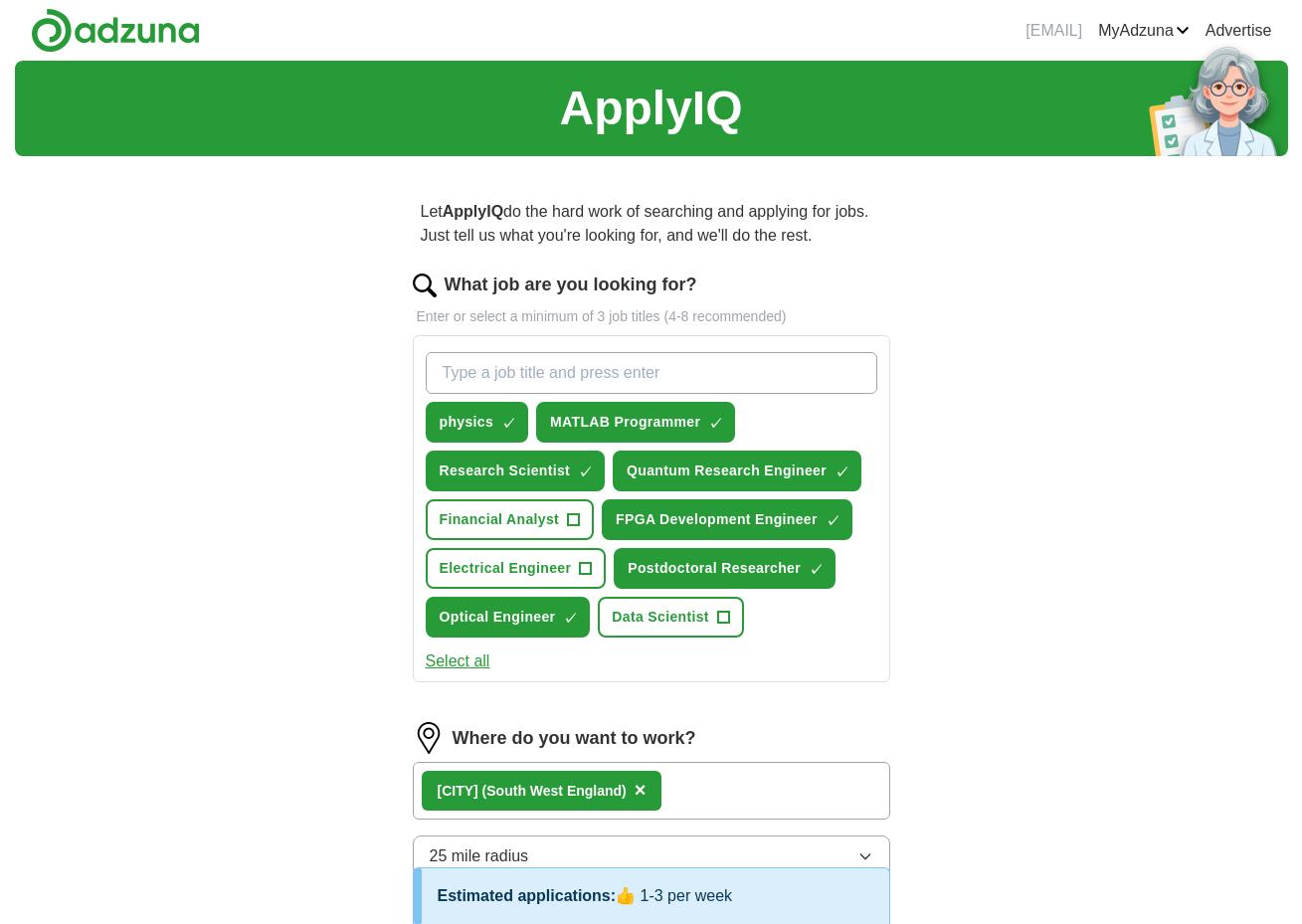 click on "Where do you want to work? [CITY]   ([REGION]) × 25 mile radius Only in 5 mile radius 10 mile radius 25 mile radius ✓ 50 mile radius 100 mile radius What's your minimum salary? No minimum salary set £ 20 k £ 100 k+ Estimated applications per week Our best guess based on live jobs today,  and others like you. : 👍 1–3  applications That's a good start! Try adding more  job titles , widening your   location radius  or adjusting your  salary preferences  for even more matches. Estimated applications:  👍 1-3 per week Start applying for jobs" at bounding box center (651, 823) 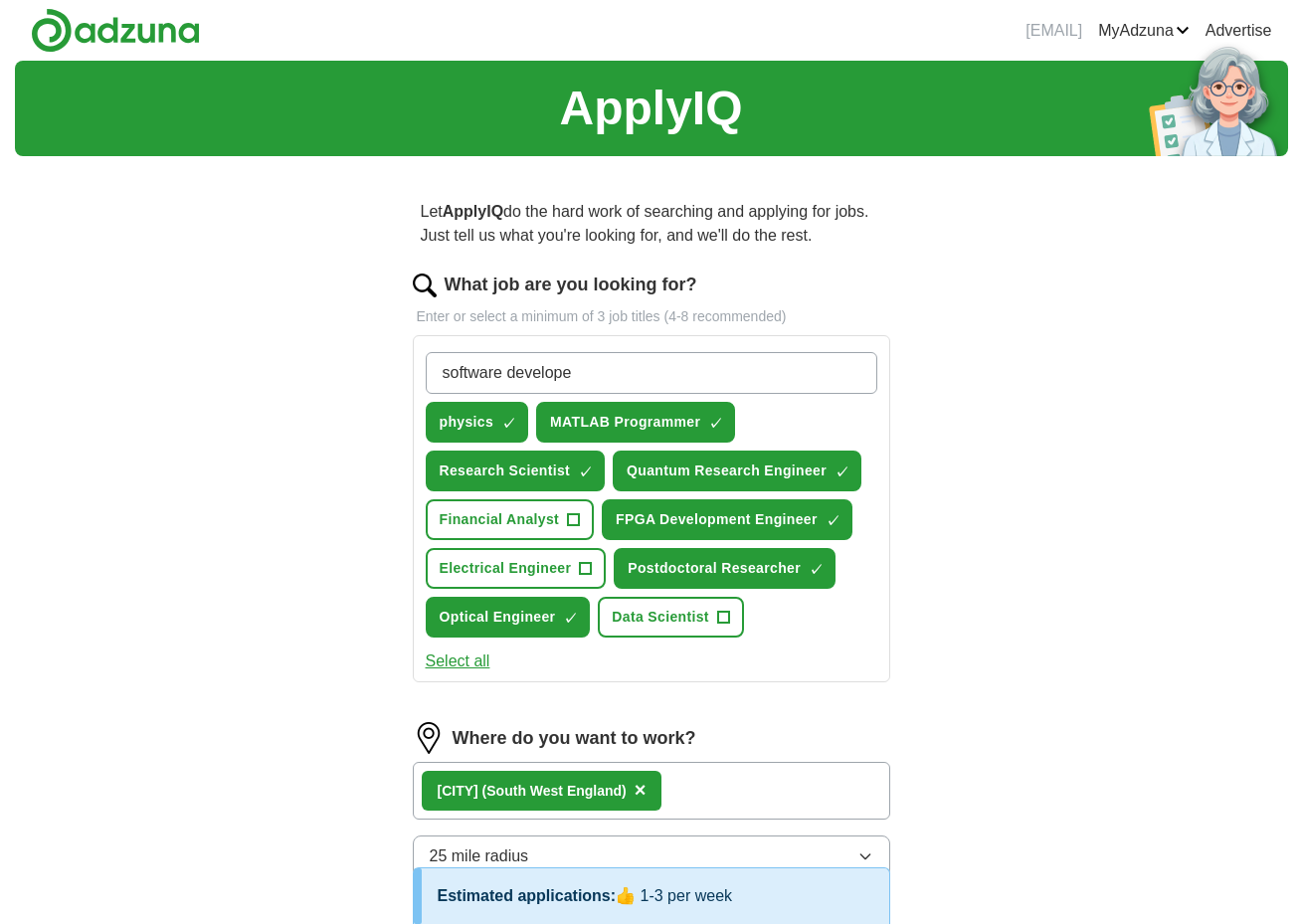 type on "software developer" 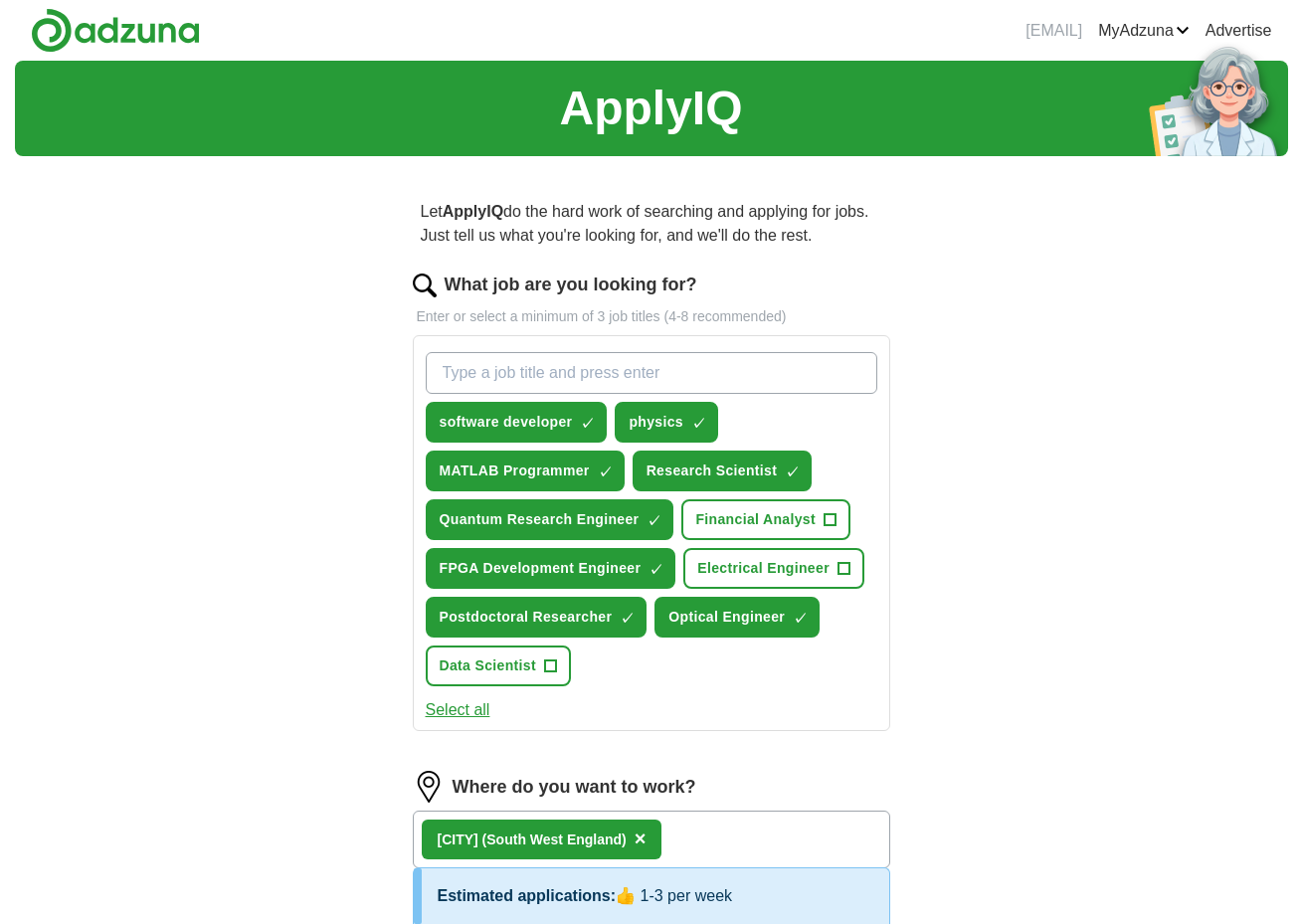 scroll, scrollTop: 0, scrollLeft: 0, axis: both 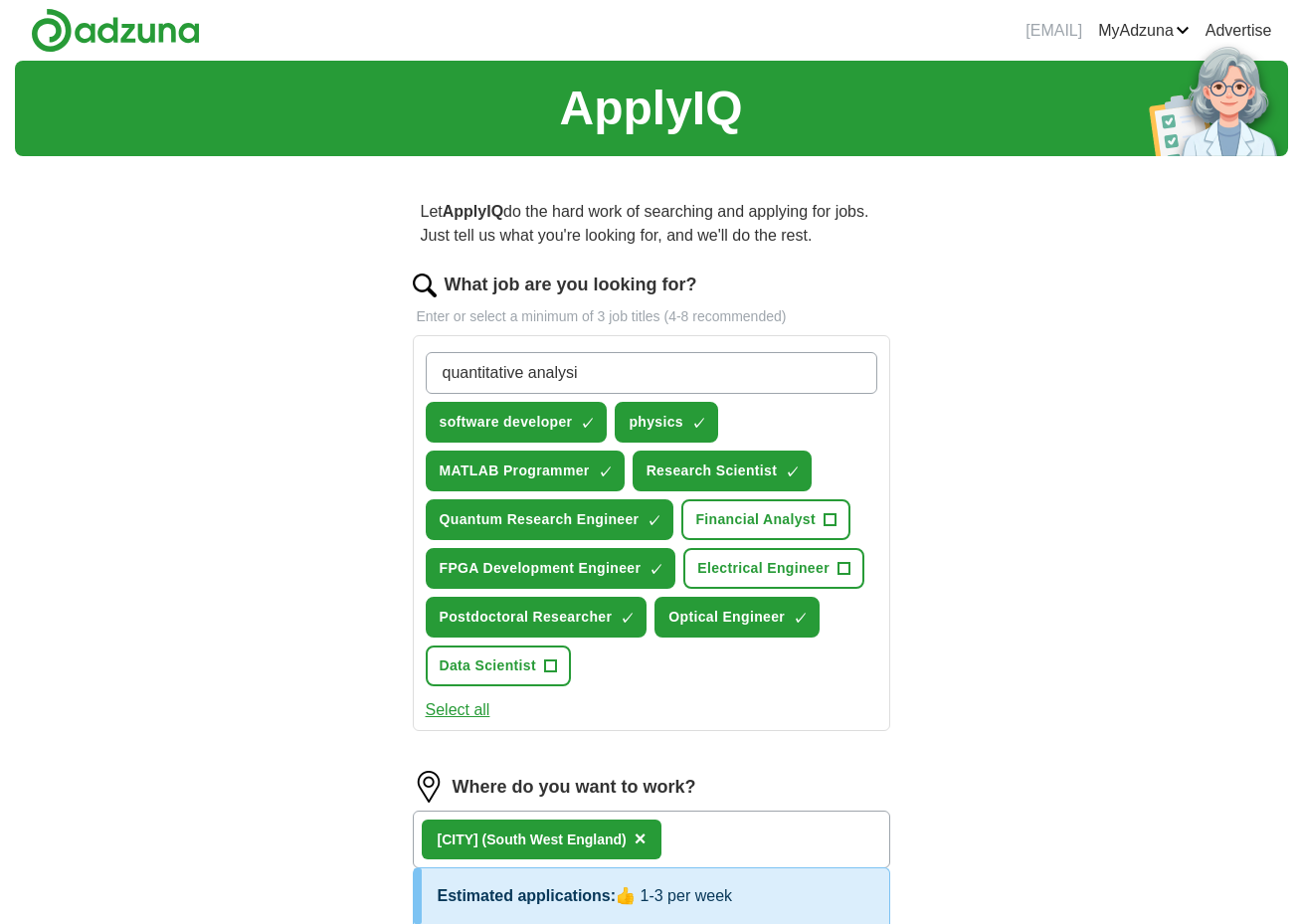 type on "quantitative analysis" 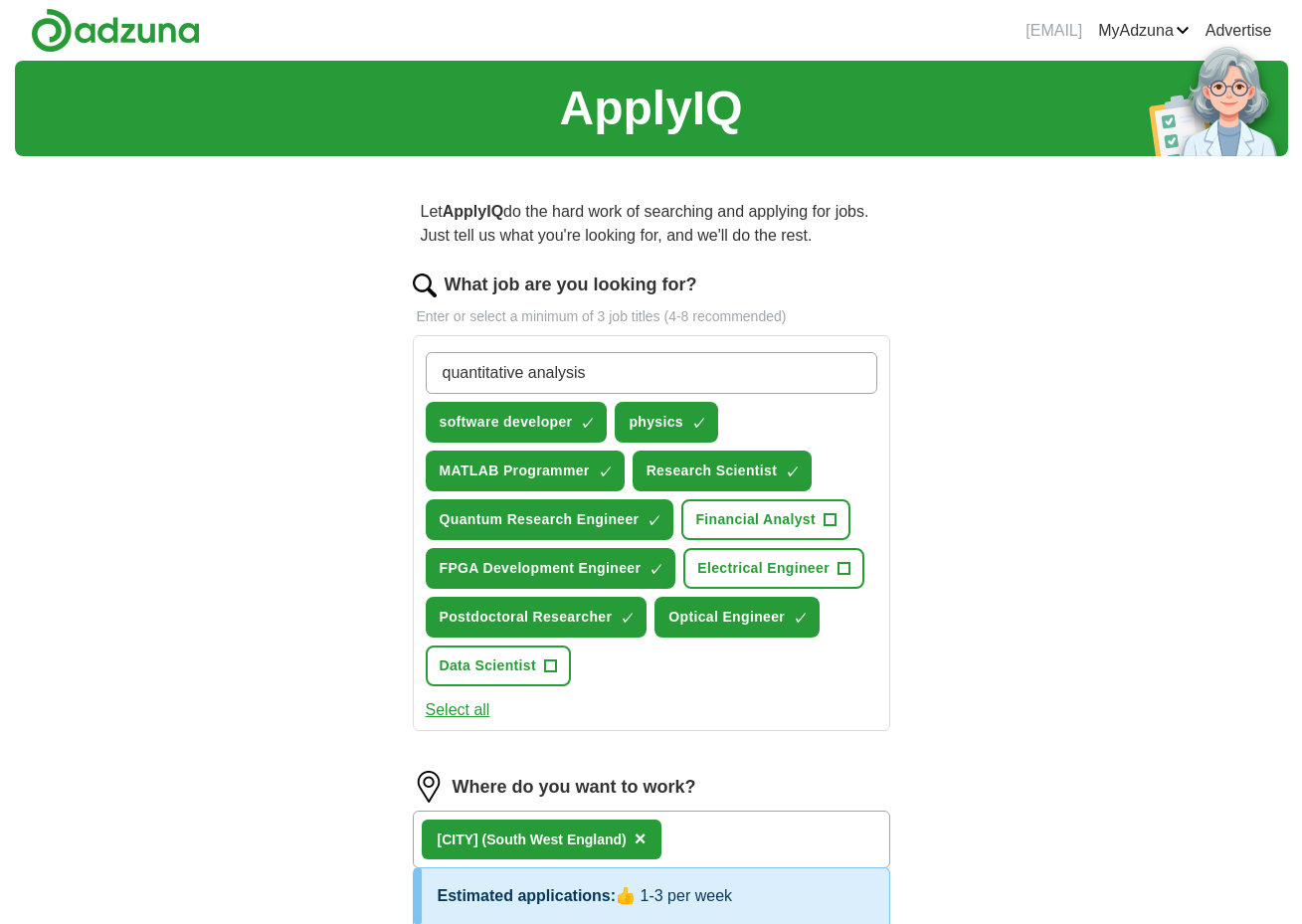type 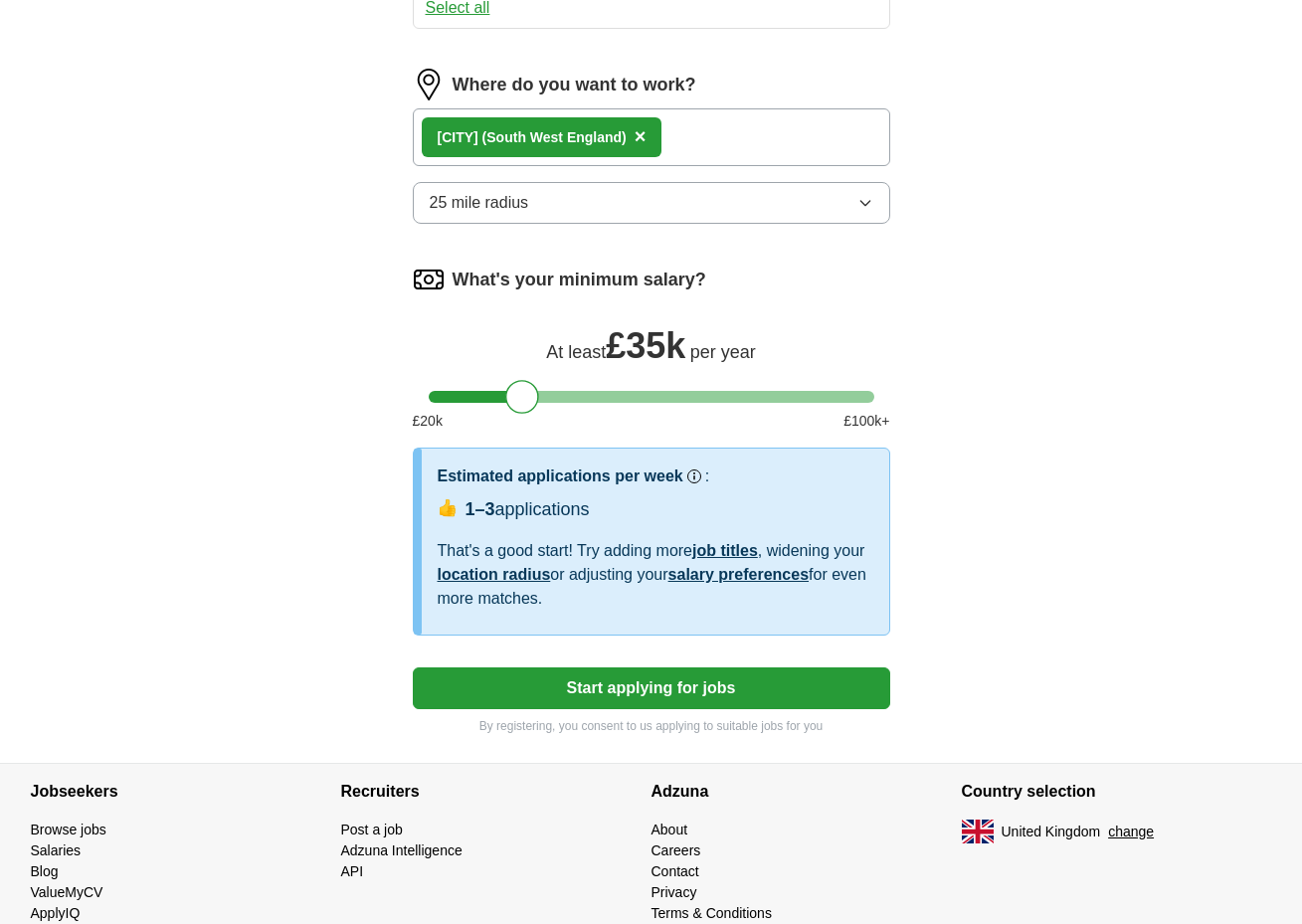scroll, scrollTop: 707, scrollLeft: 0, axis: vertical 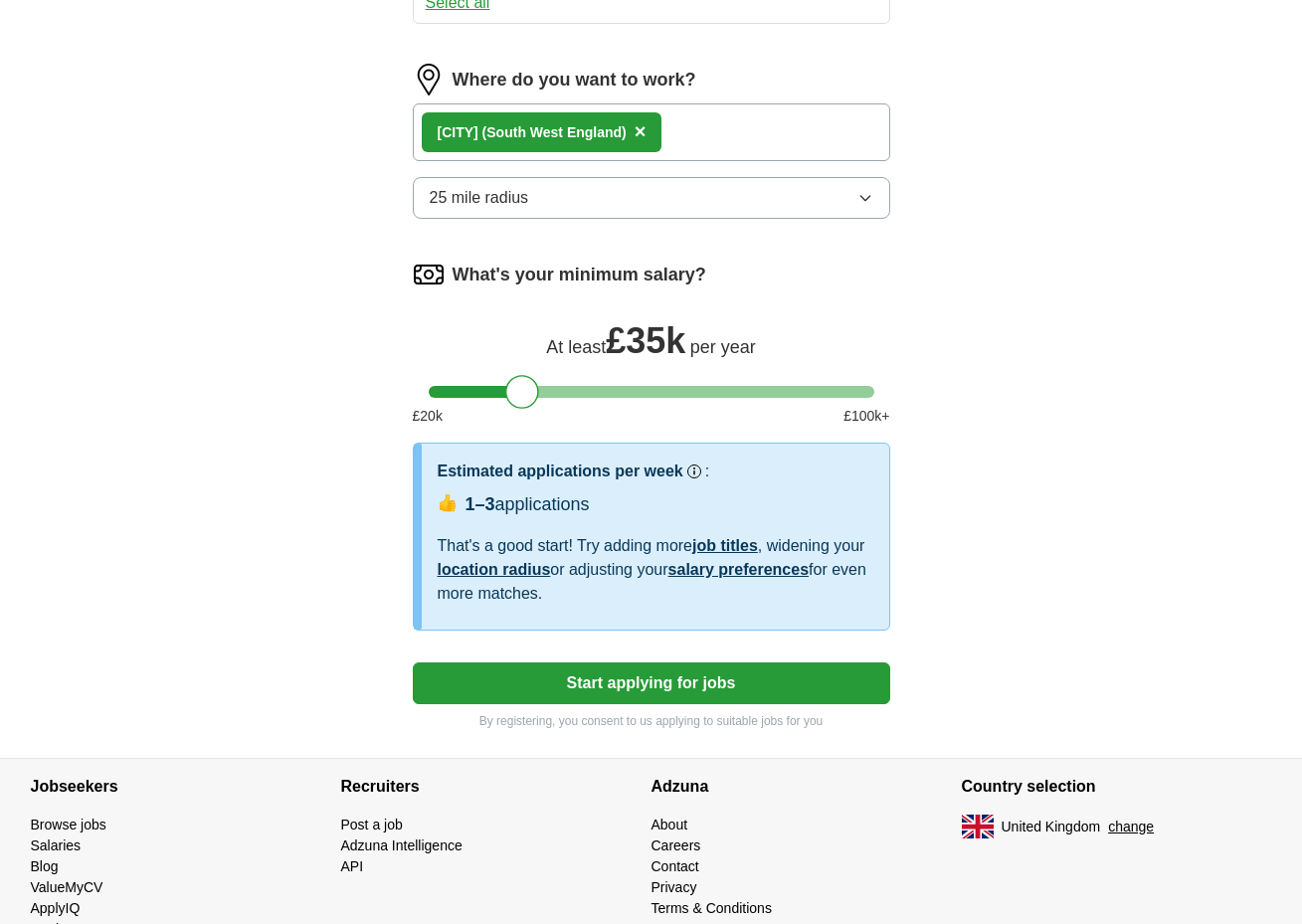 click on "Start applying for jobs" at bounding box center (651, 683) 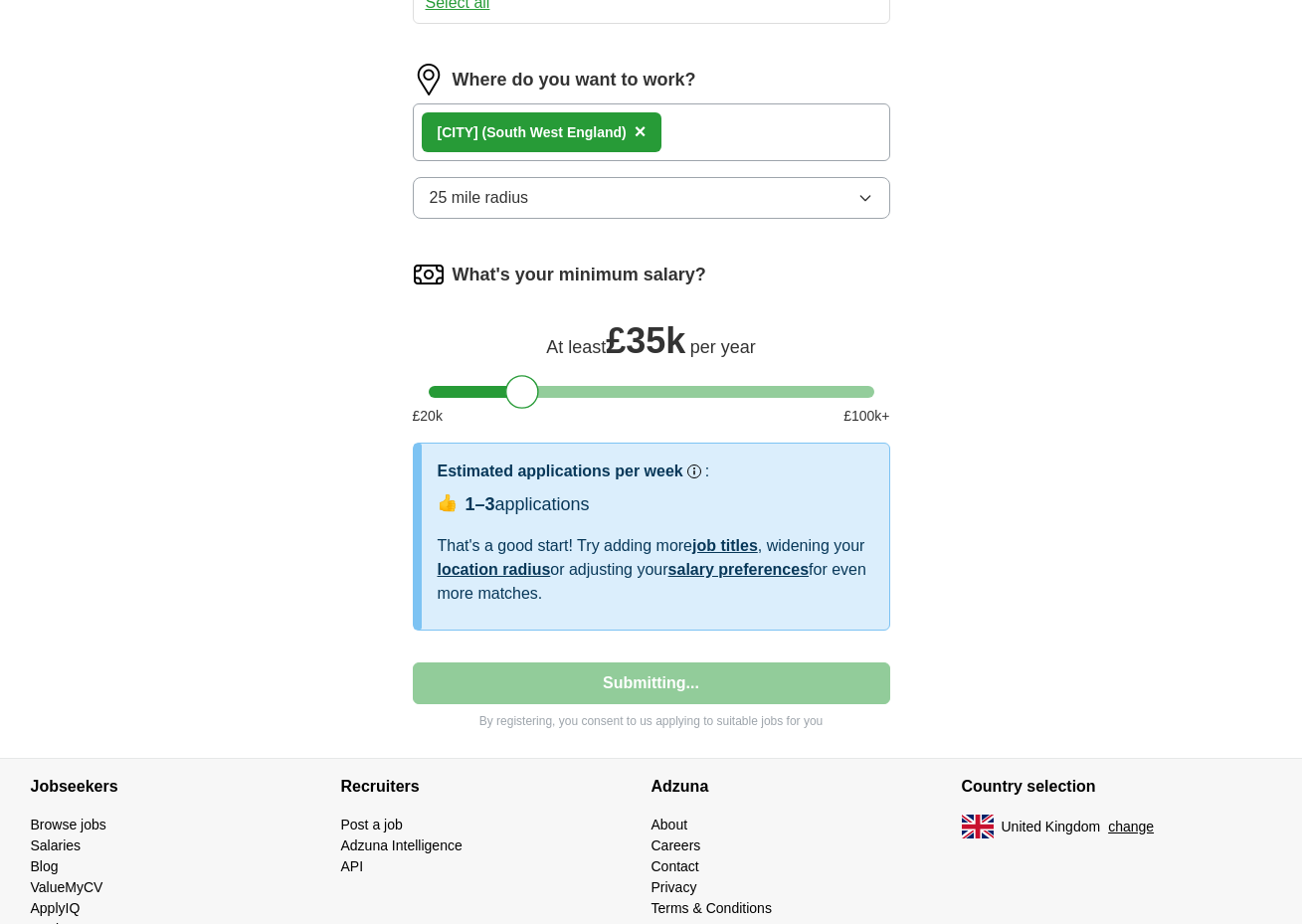 select on "**" 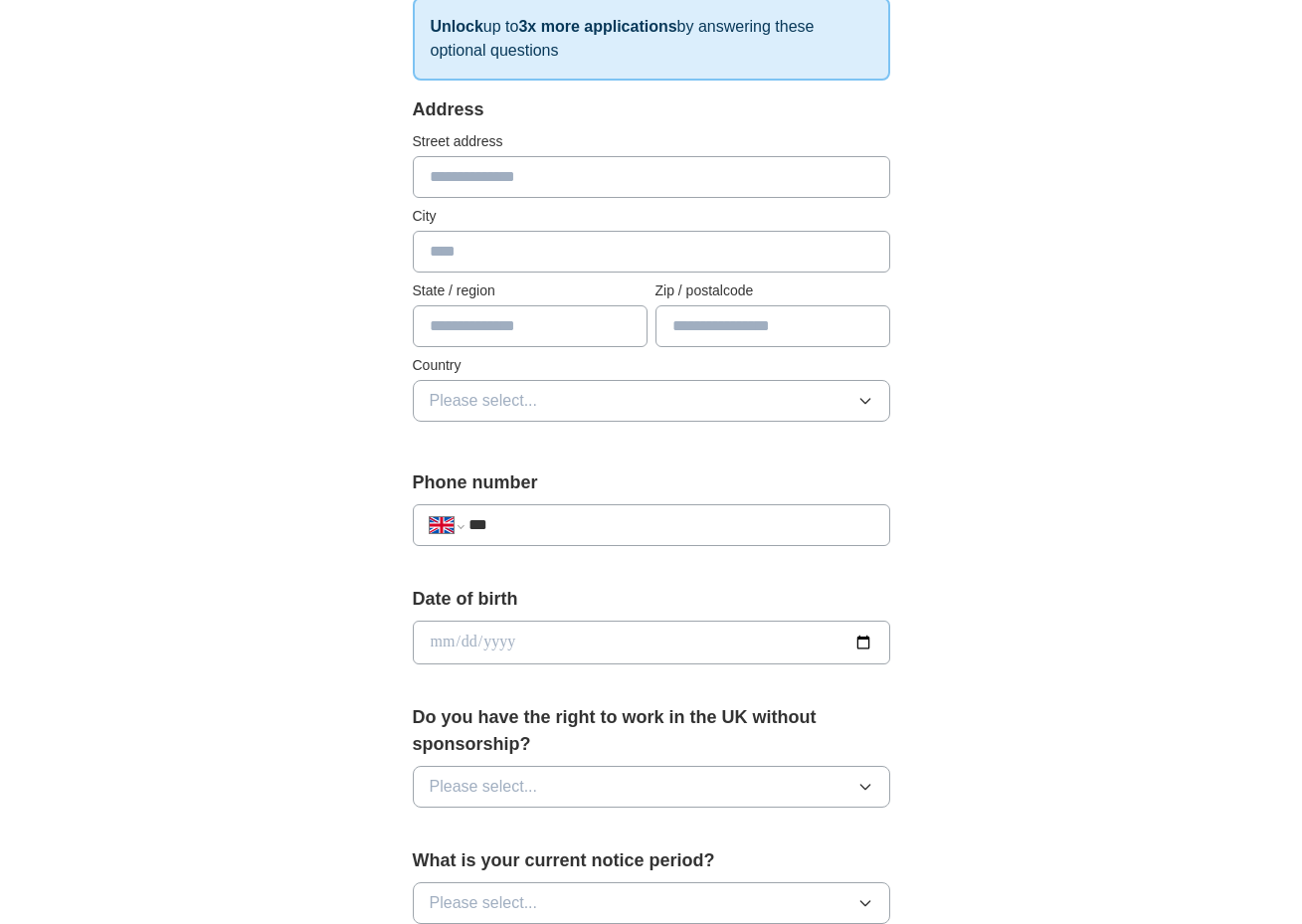 scroll, scrollTop: 197, scrollLeft: 0, axis: vertical 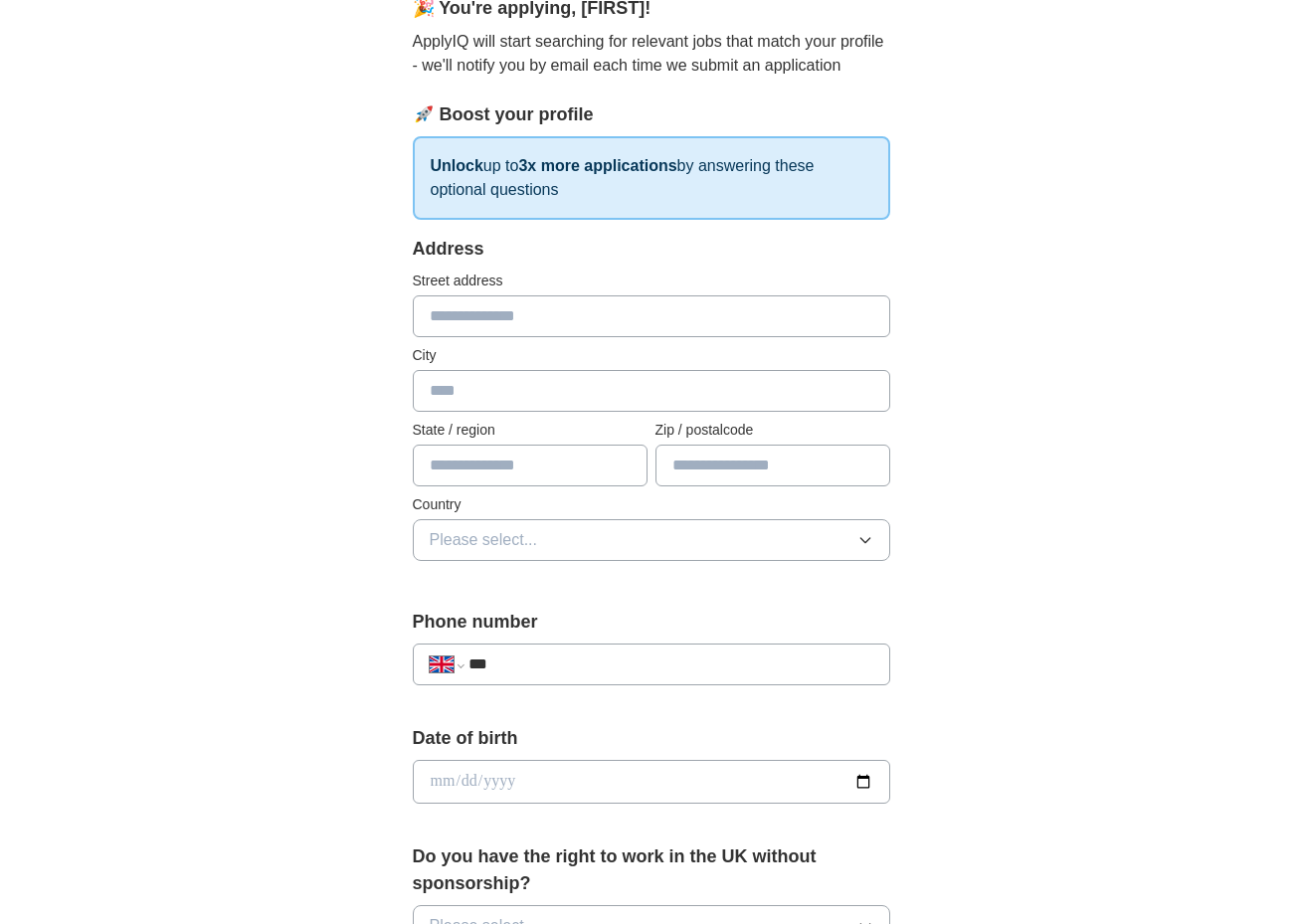 click at bounding box center [651, 316] 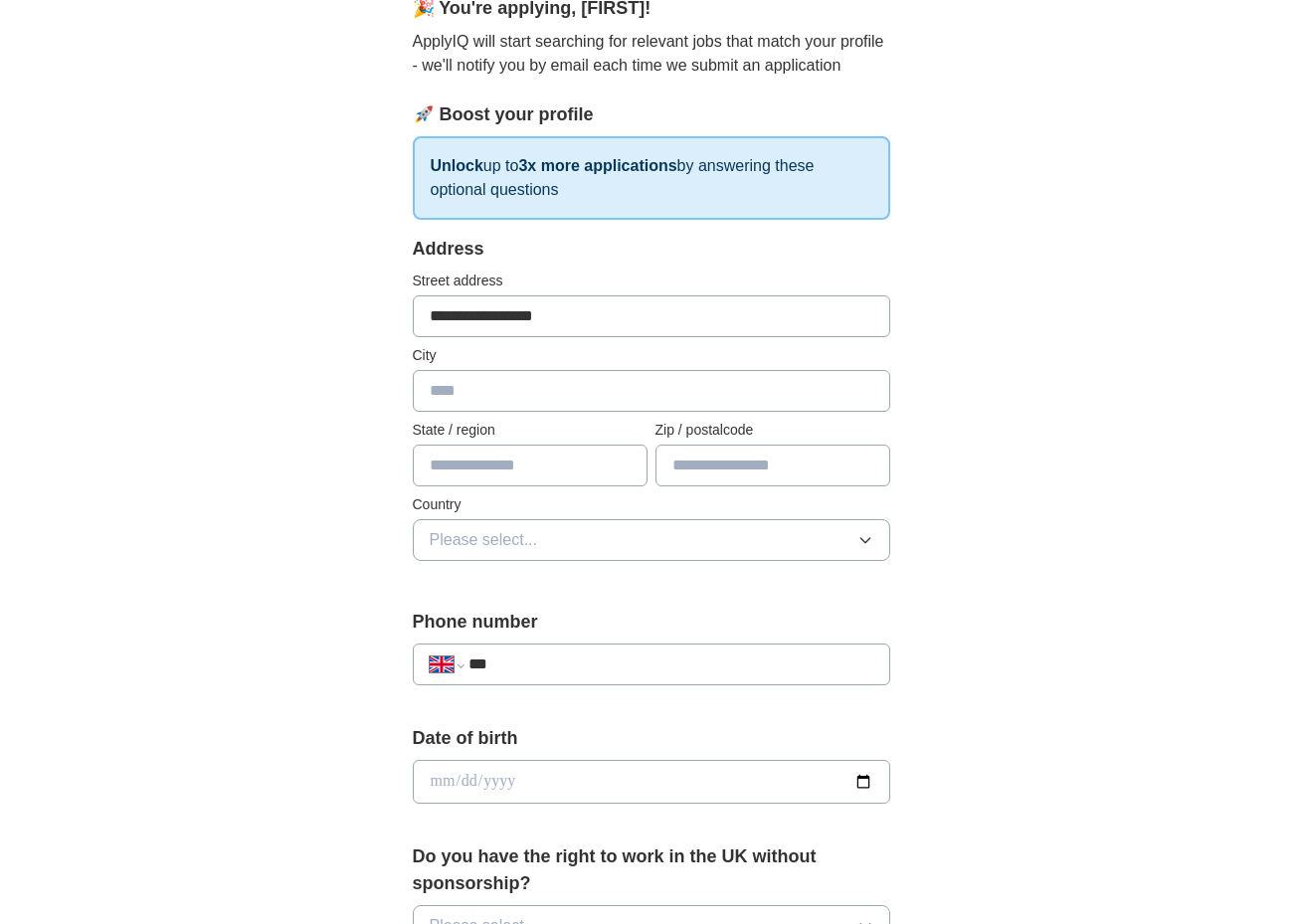 type on "*******" 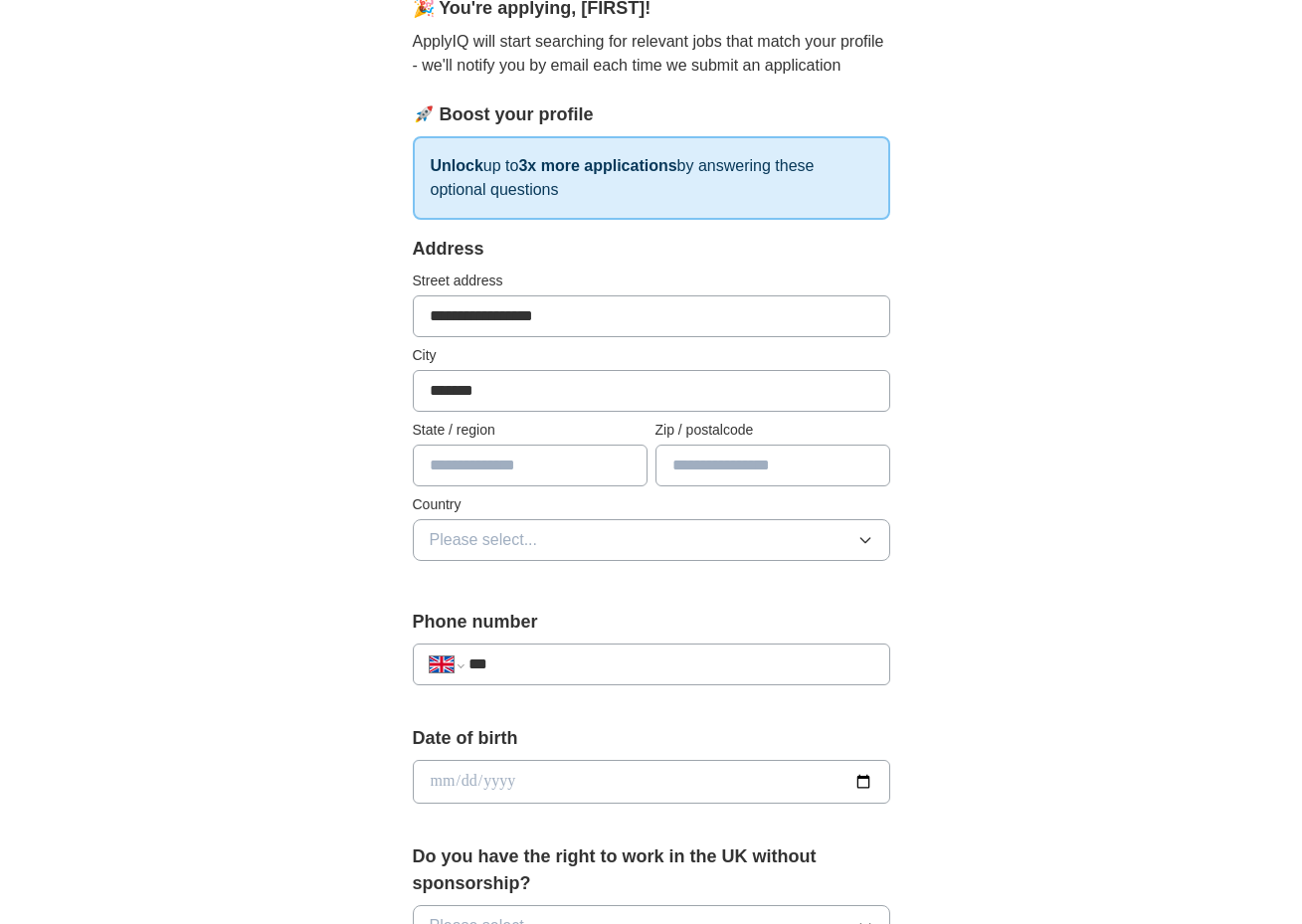 type on "*******" 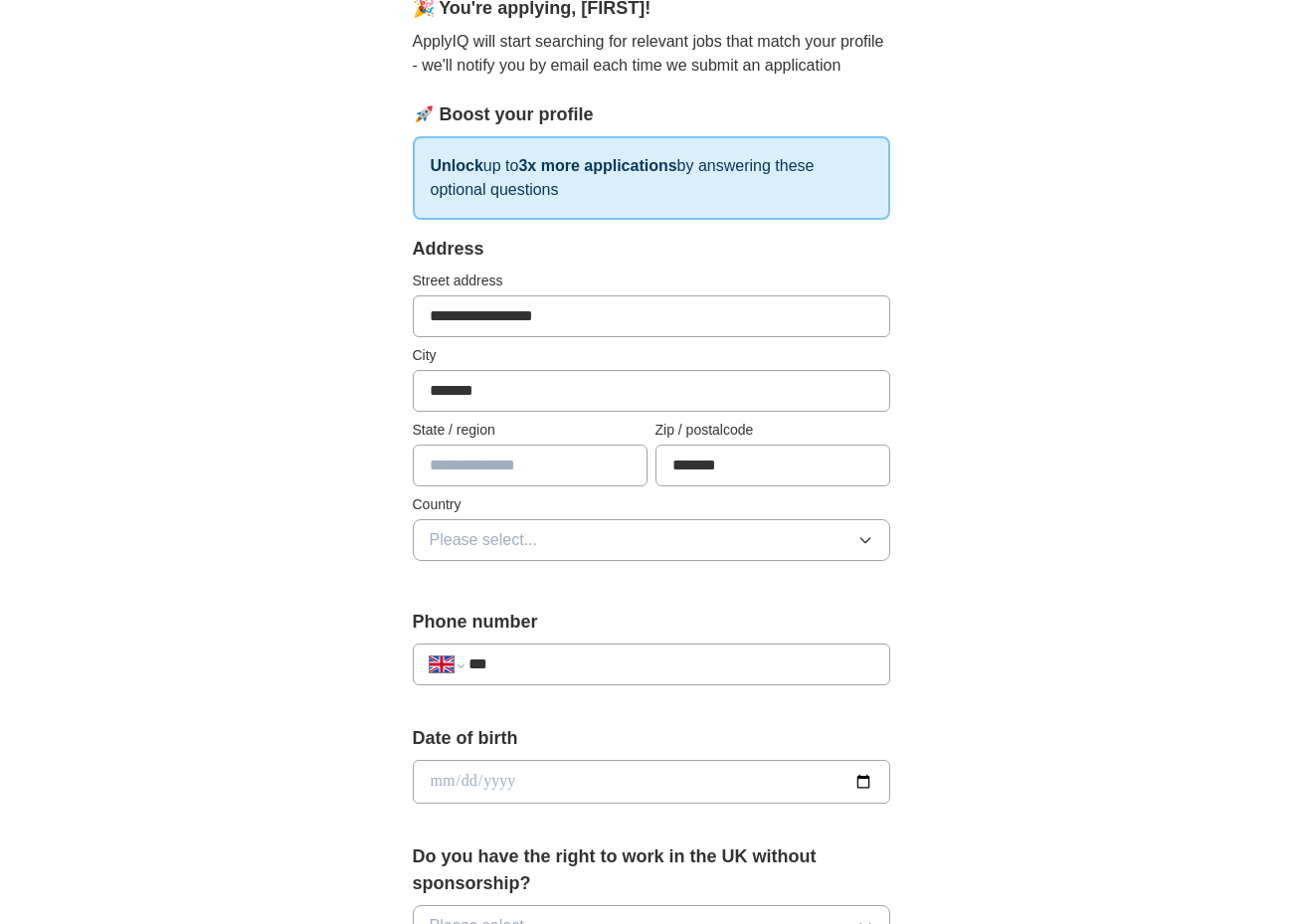 type on "**********" 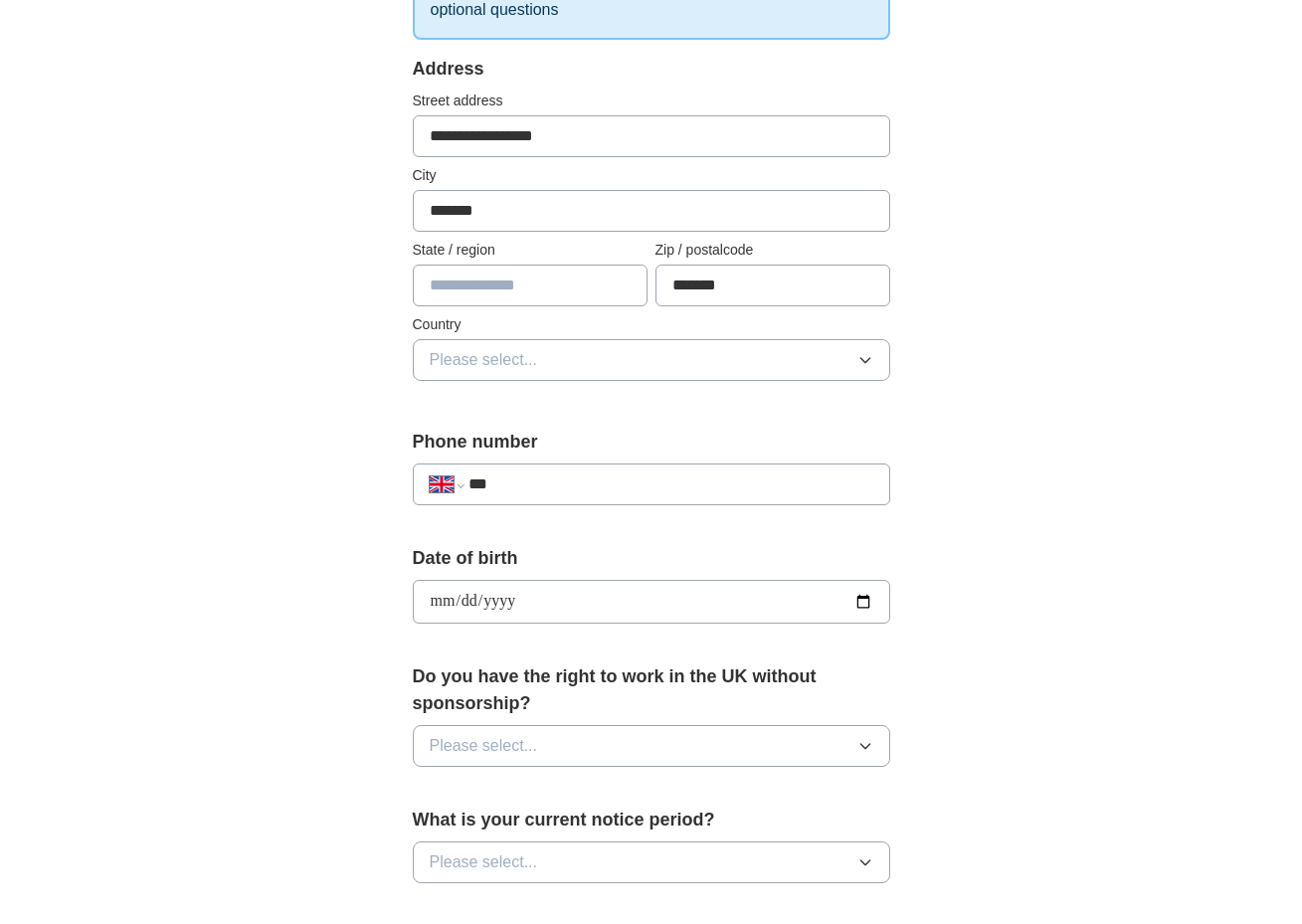 scroll, scrollTop: 380, scrollLeft: 0, axis: vertical 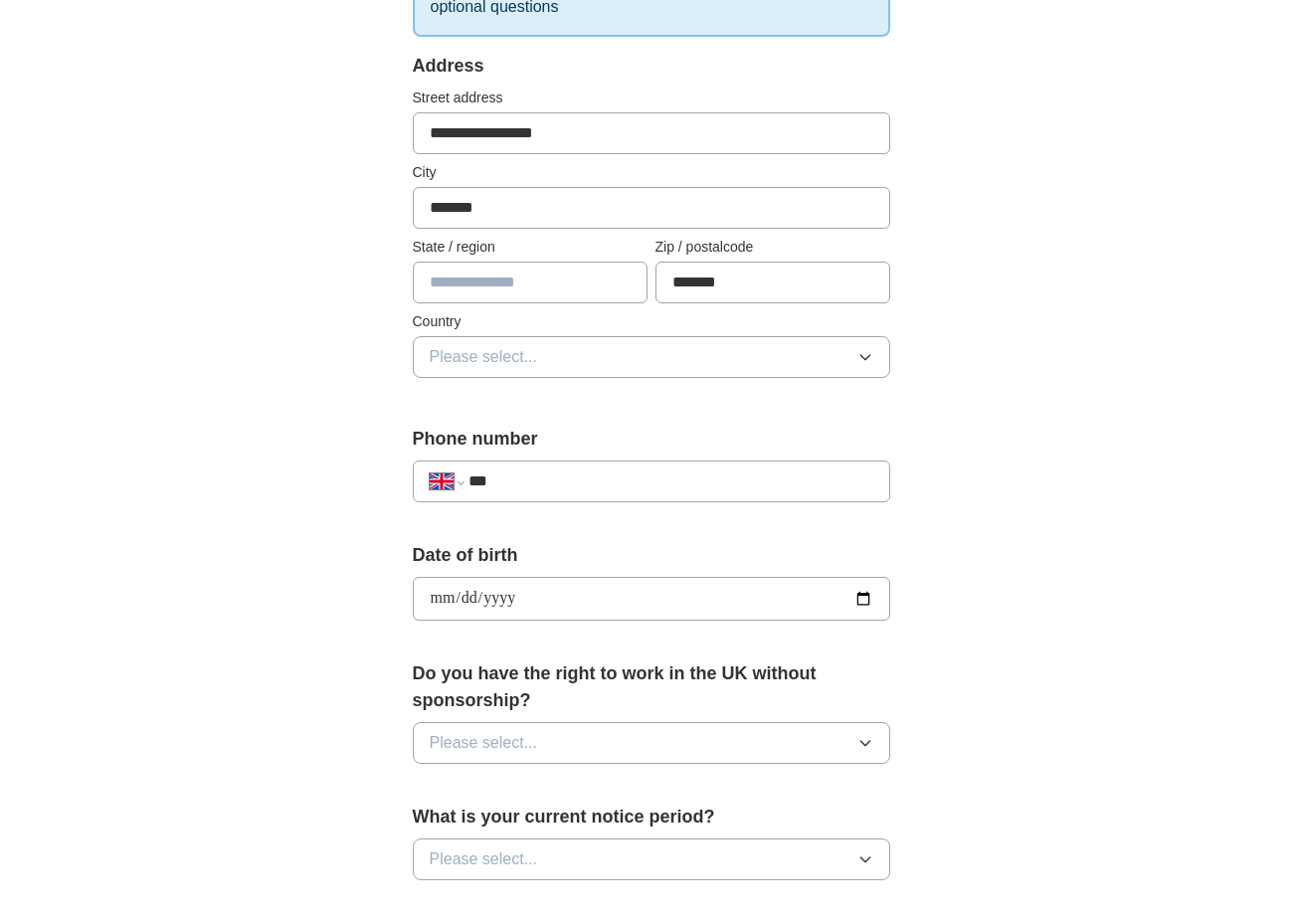 click on "Please select..." at bounding box center (483, 357) 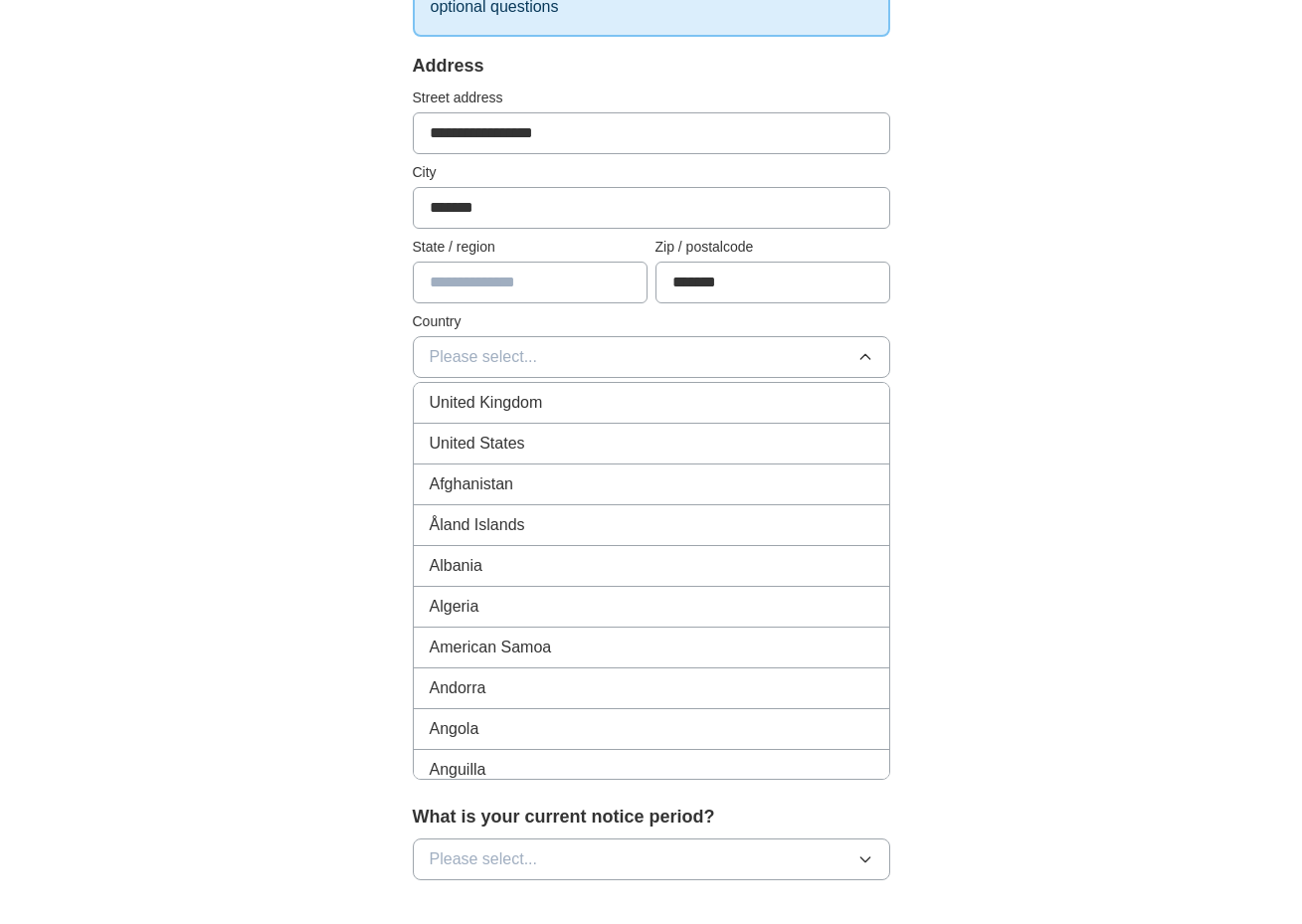 click on "United Kingdom" at bounding box center (486, 403) 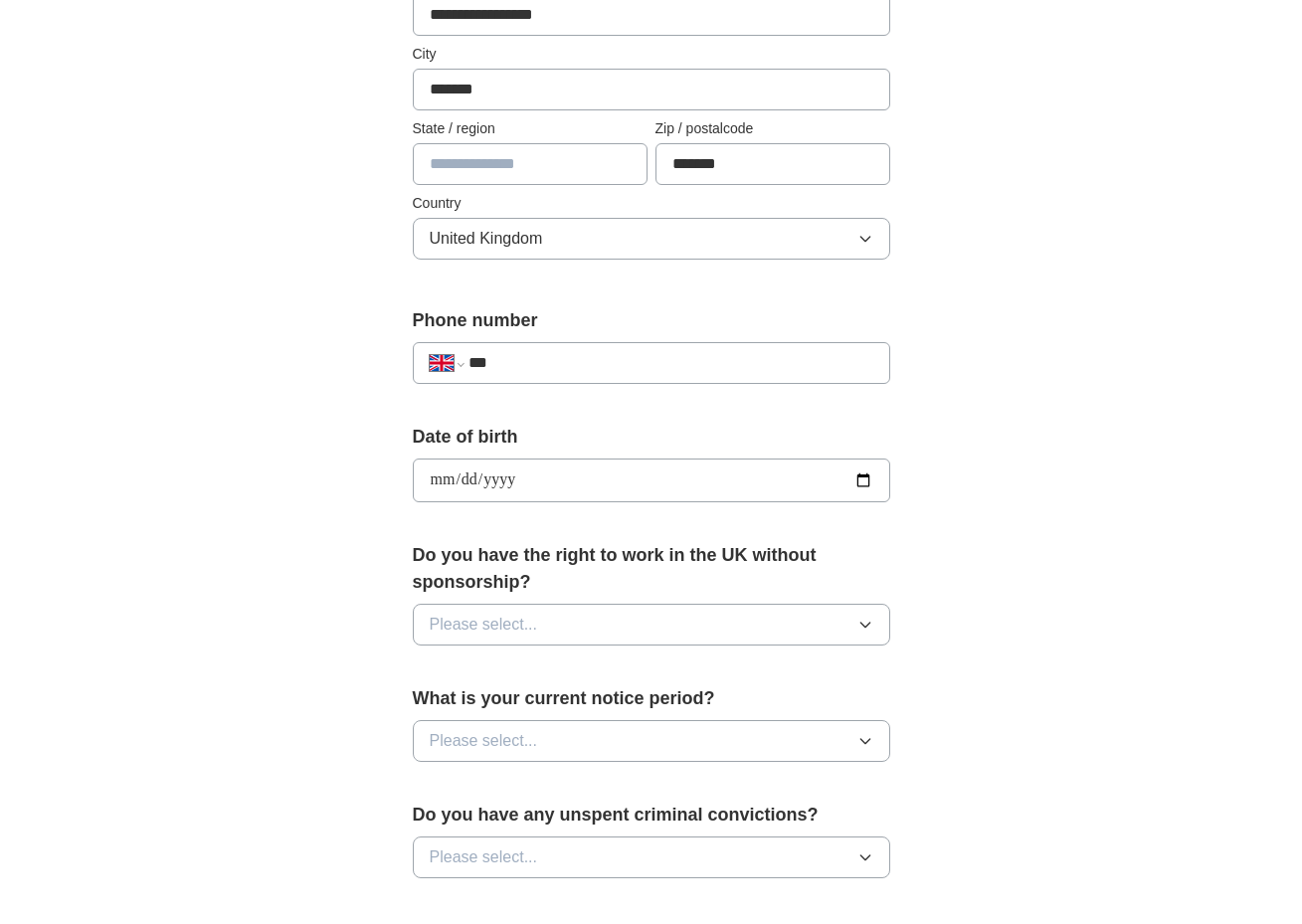 scroll, scrollTop: 523, scrollLeft: 0, axis: vertical 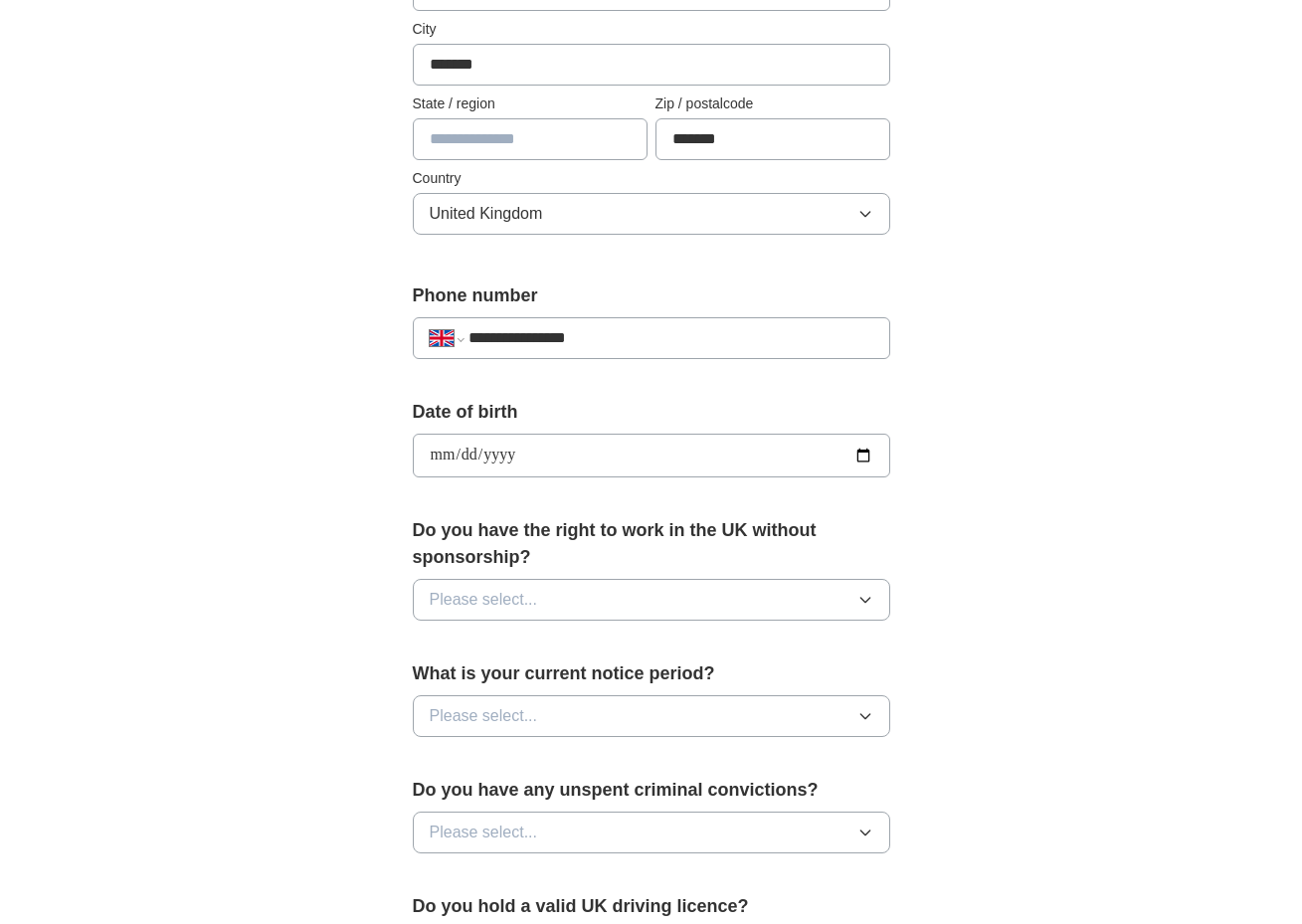 type on "**********" 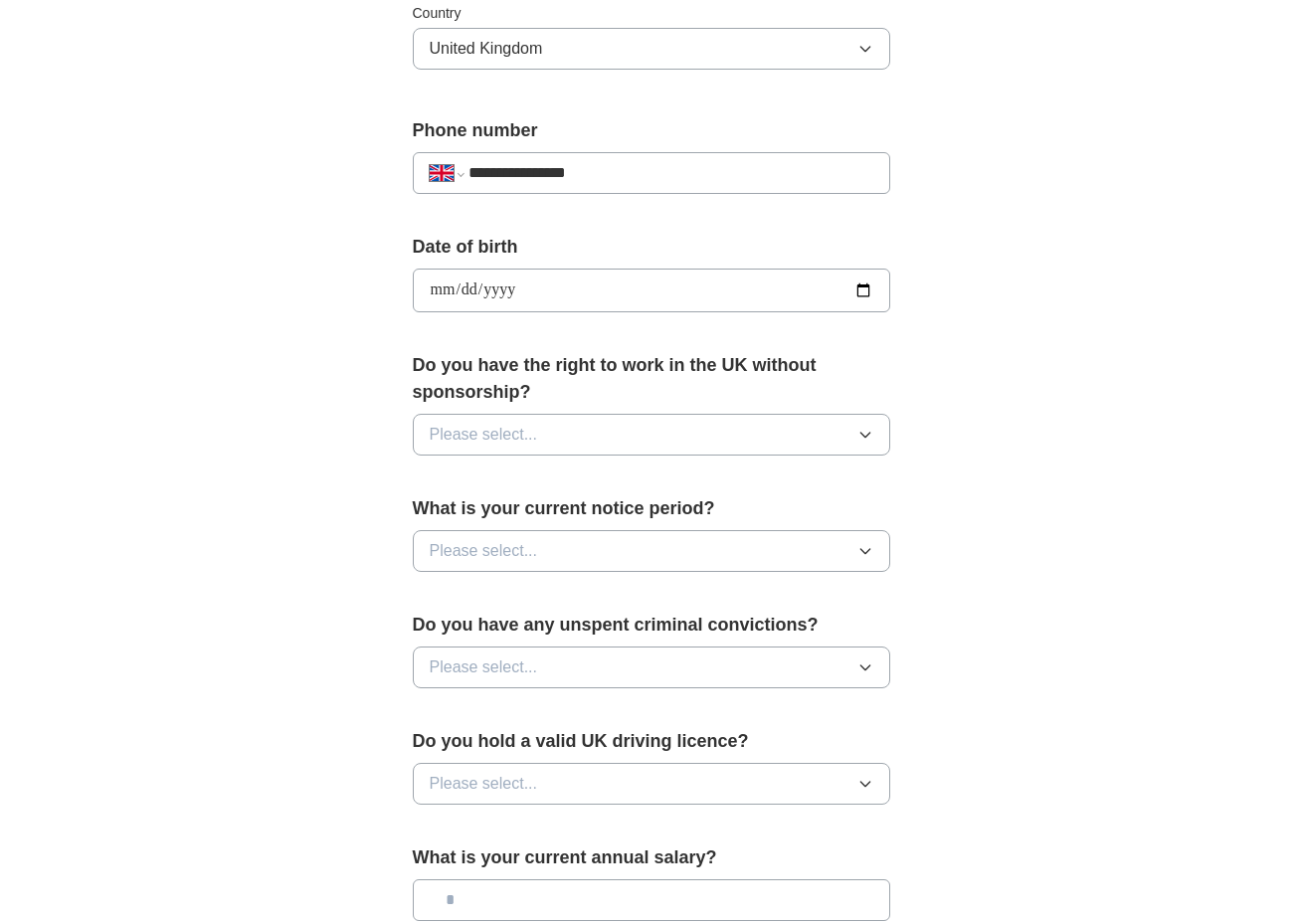 scroll, scrollTop: 689, scrollLeft: 0, axis: vertical 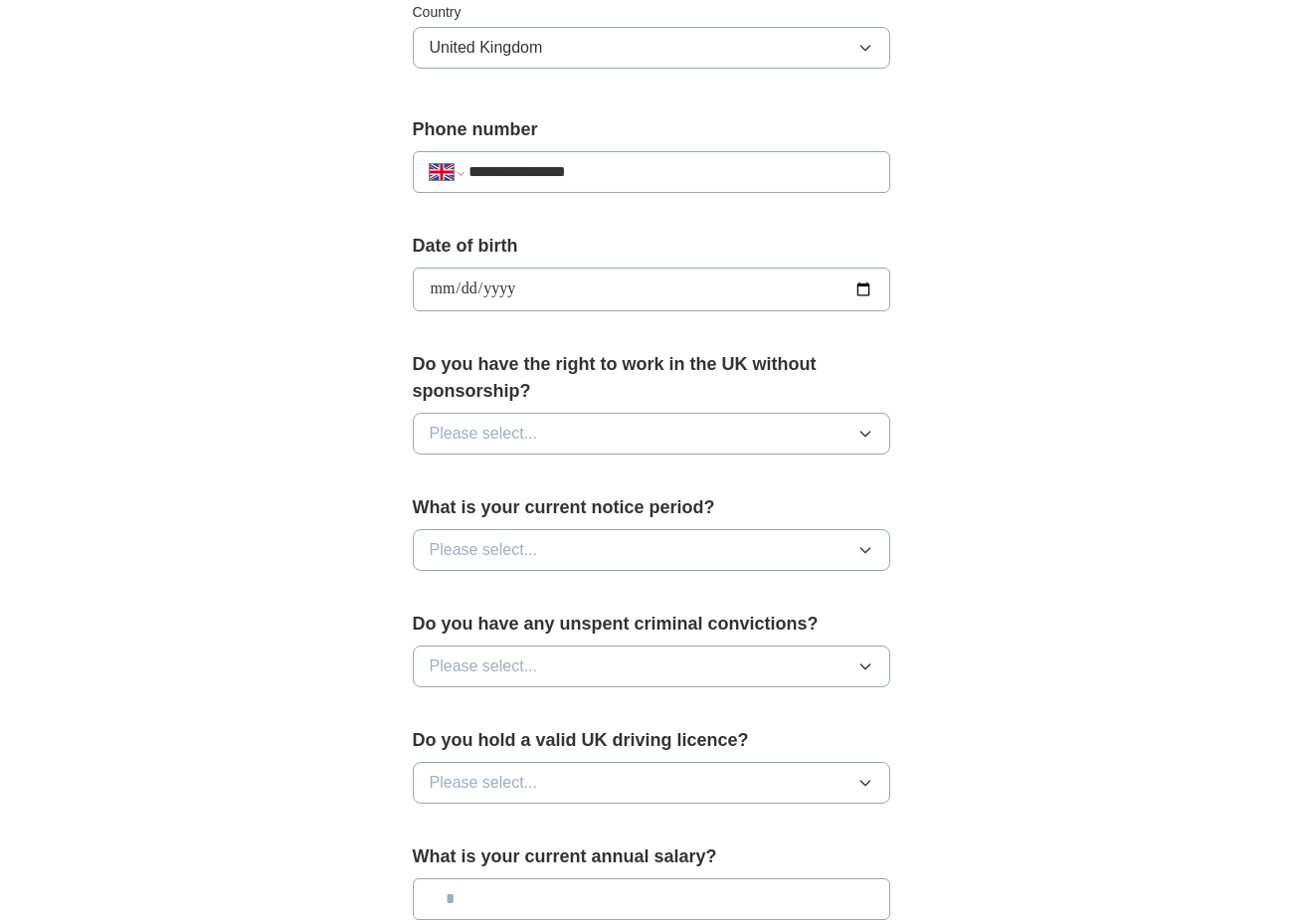 click on "Please select..." at bounding box center (651, 434) 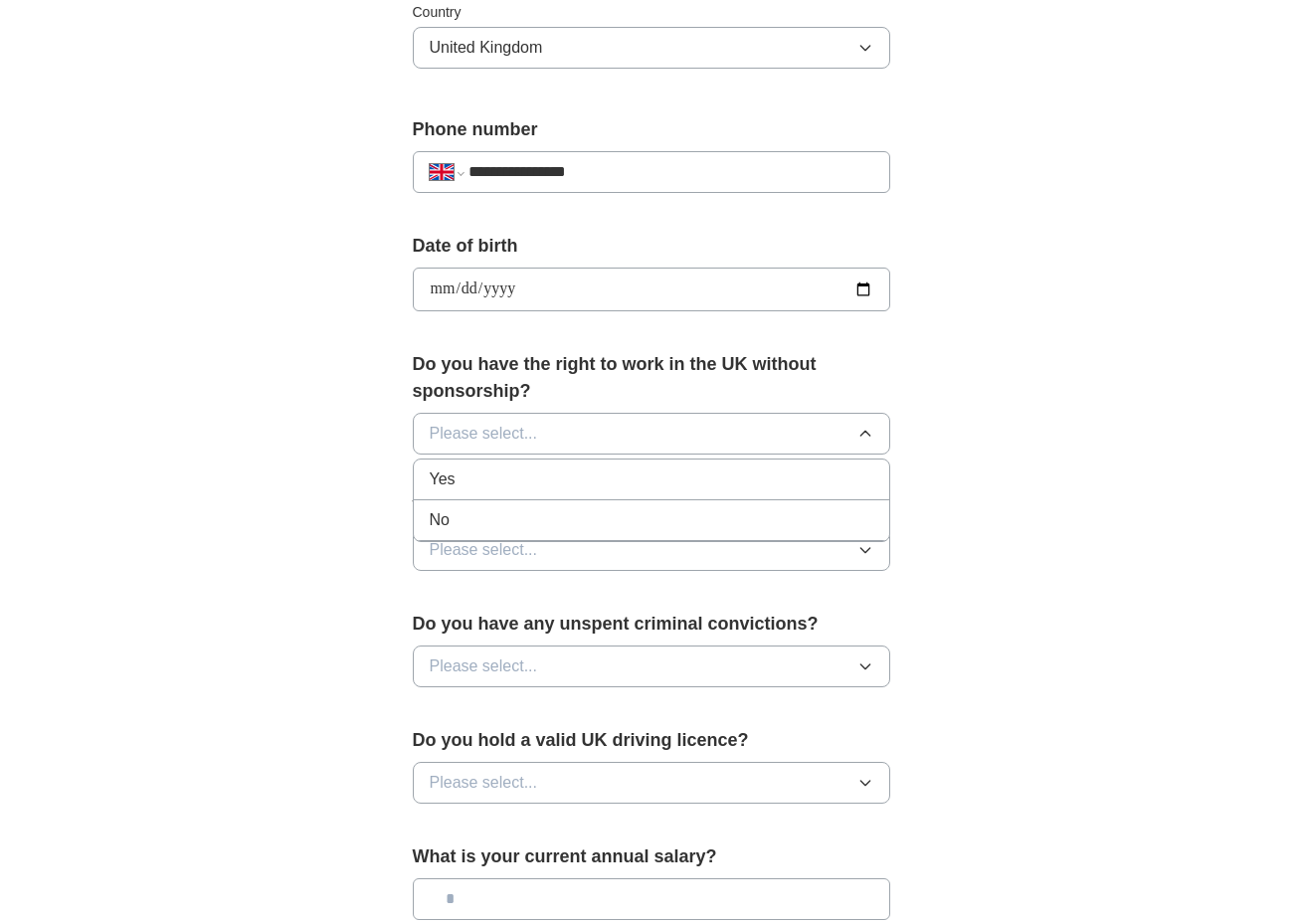 click on "Yes" at bounding box center [651, 479] 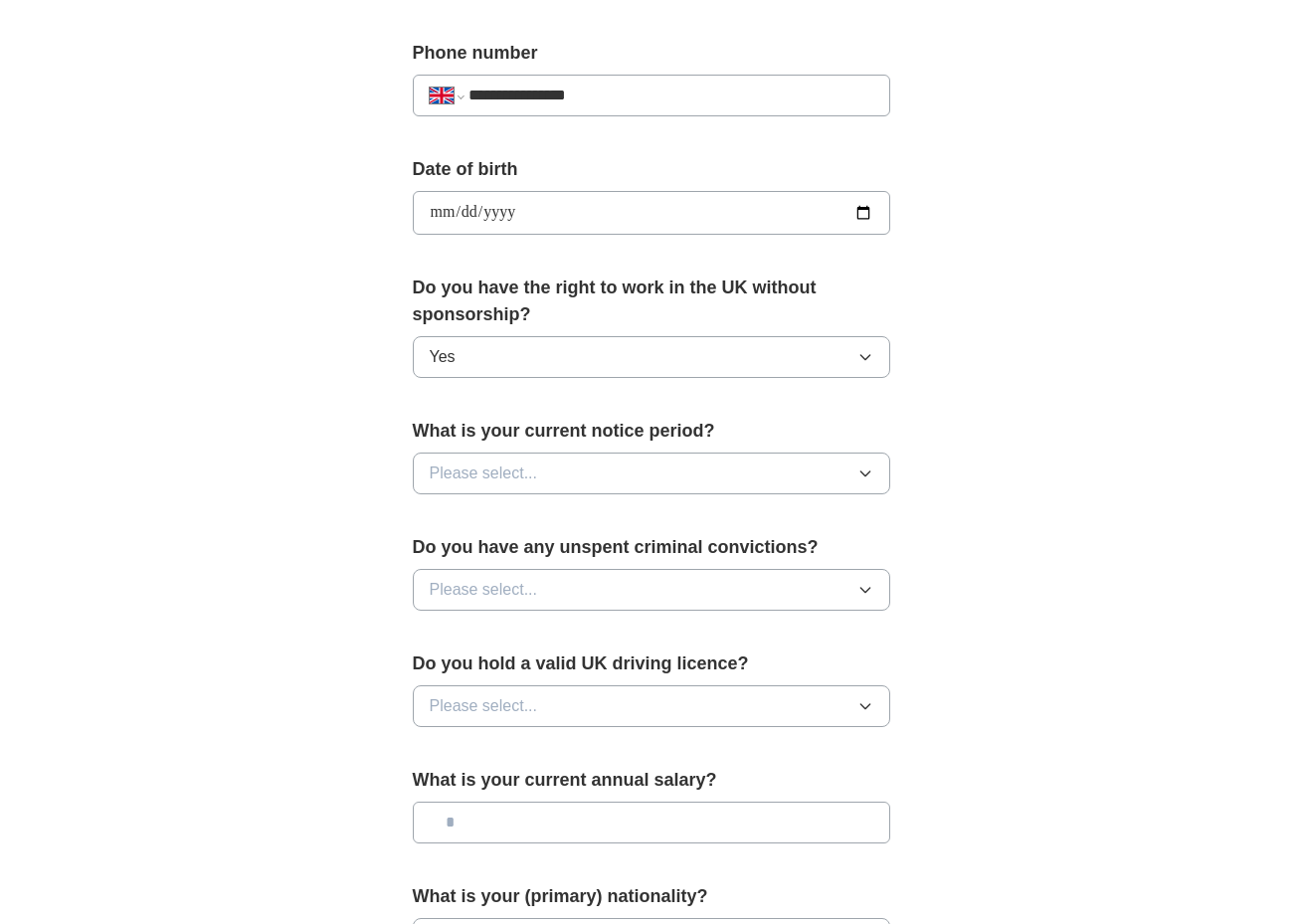 scroll, scrollTop: 768, scrollLeft: 0, axis: vertical 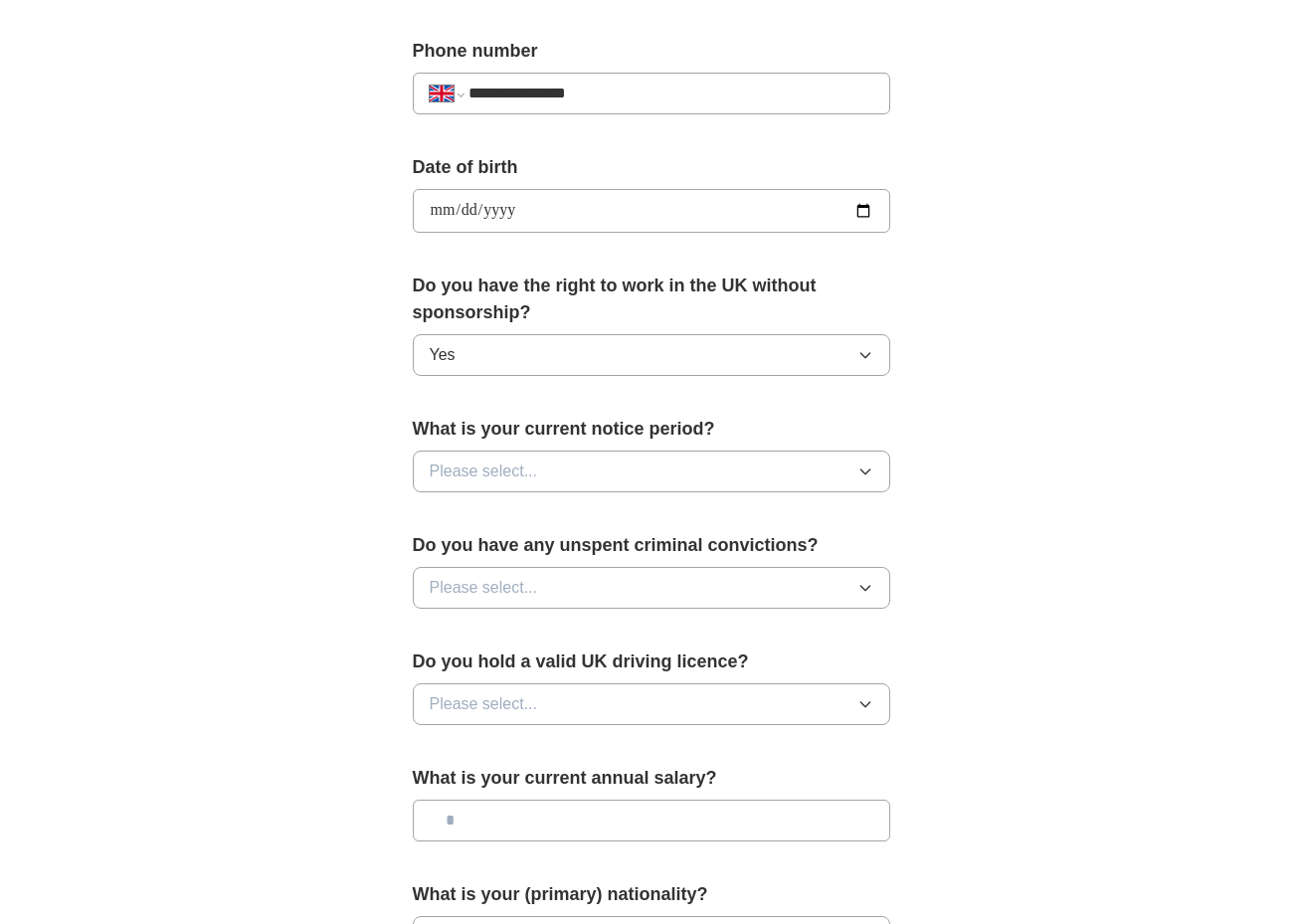 click on "Please select..." at bounding box center (483, 471) 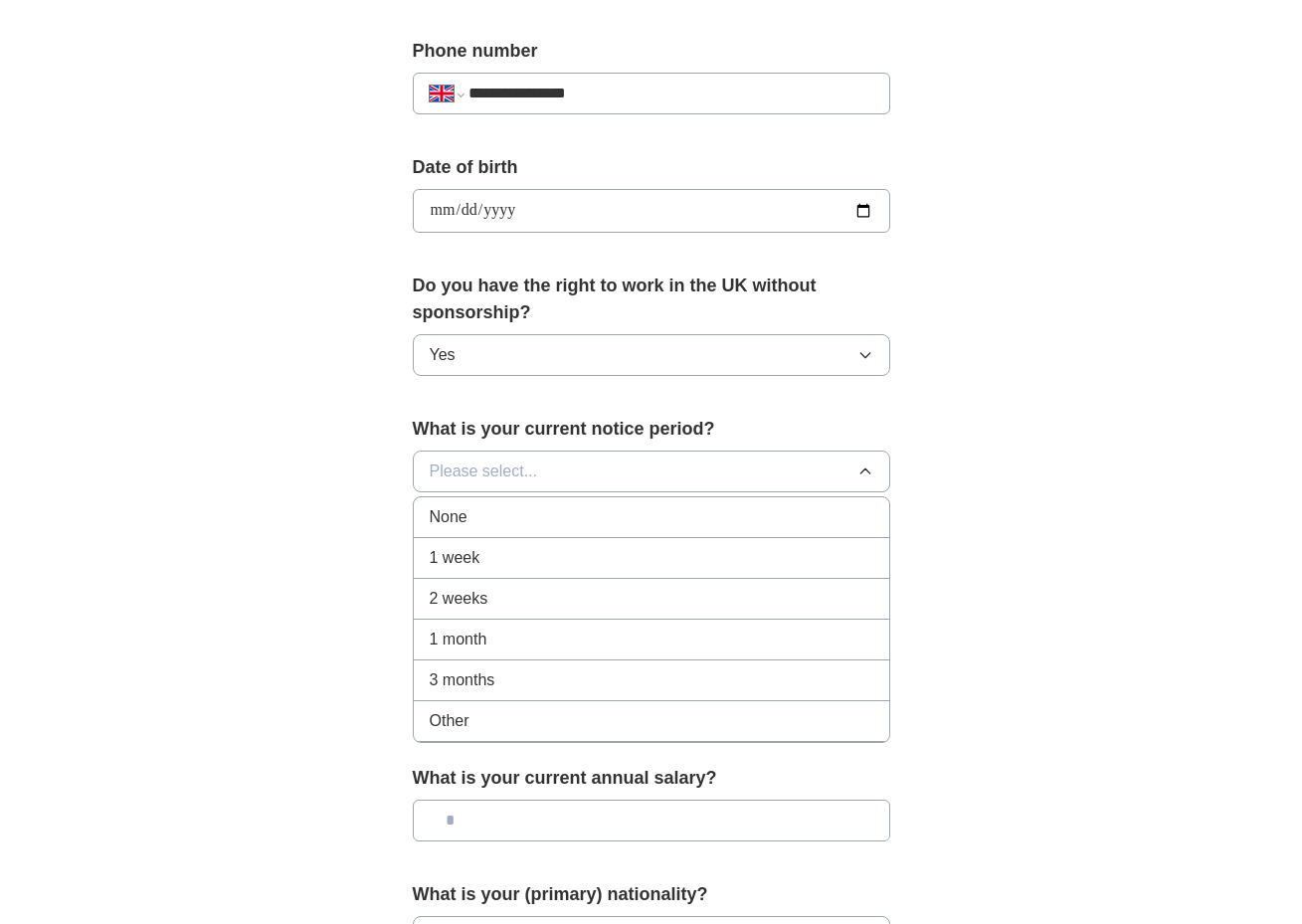 click on "None" at bounding box center [651, 517] 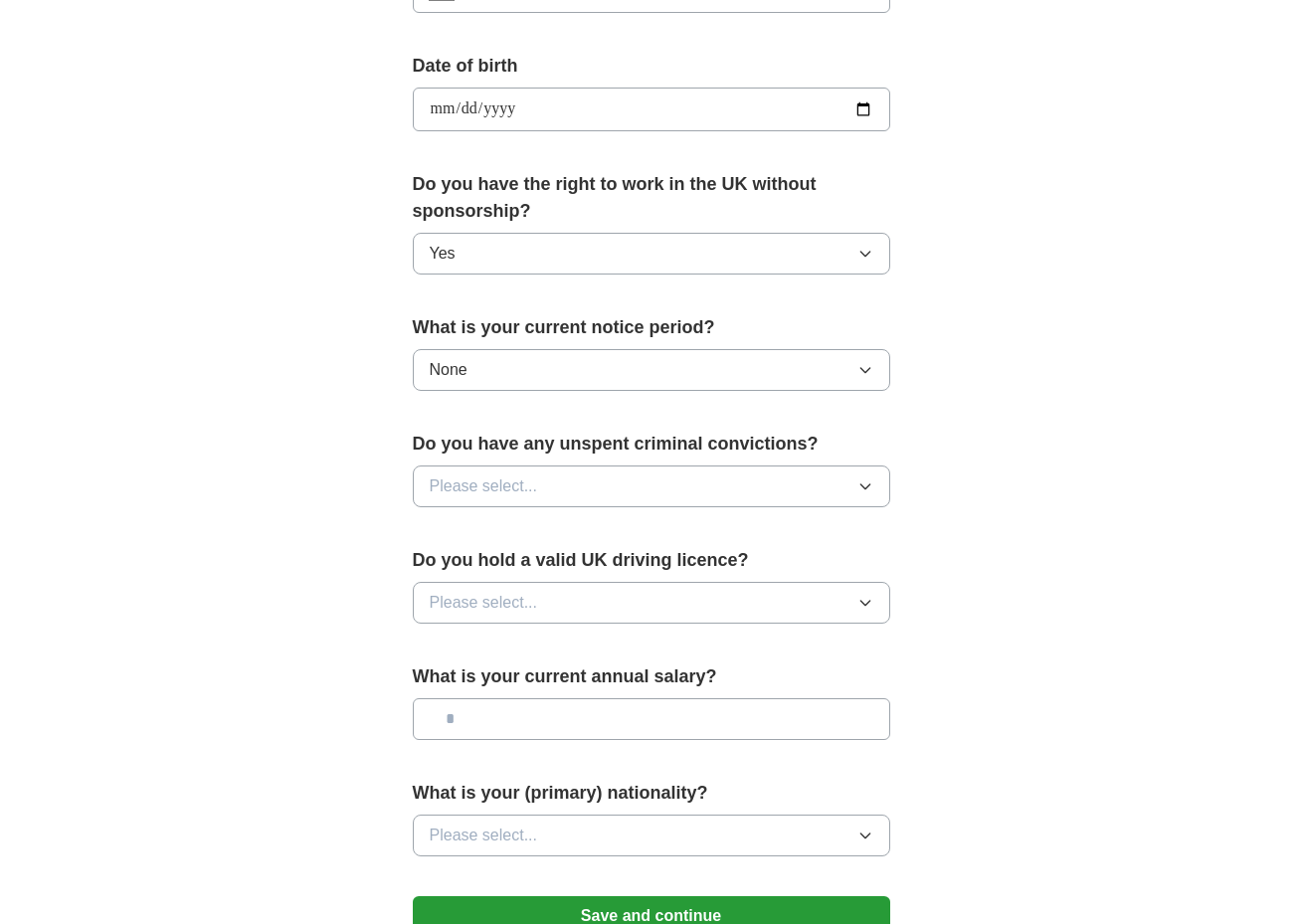 scroll, scrollTop: 901, scrollLeft: 0, axis: vertical 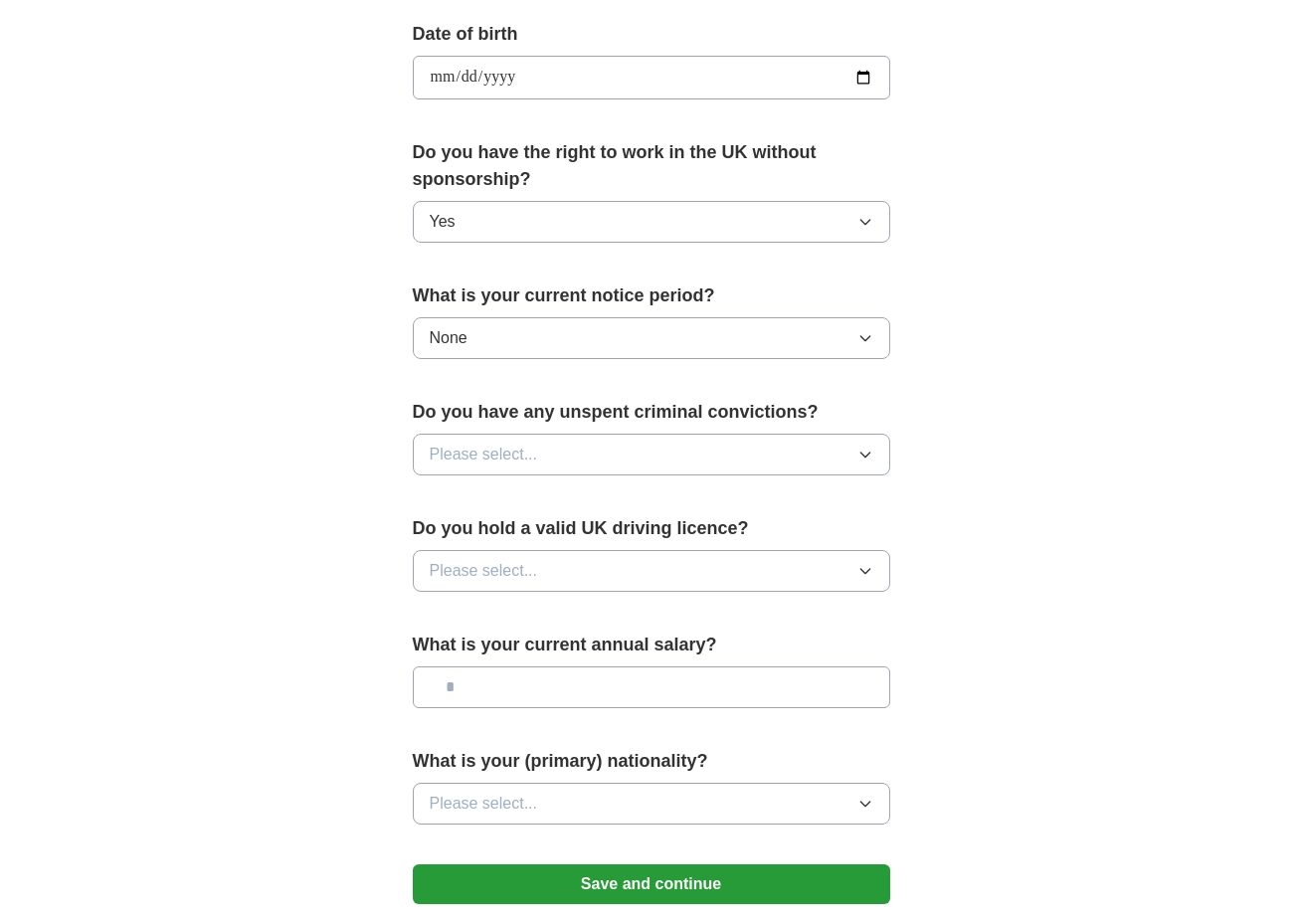 click on "Please select..." at bounding box center (651, 455) 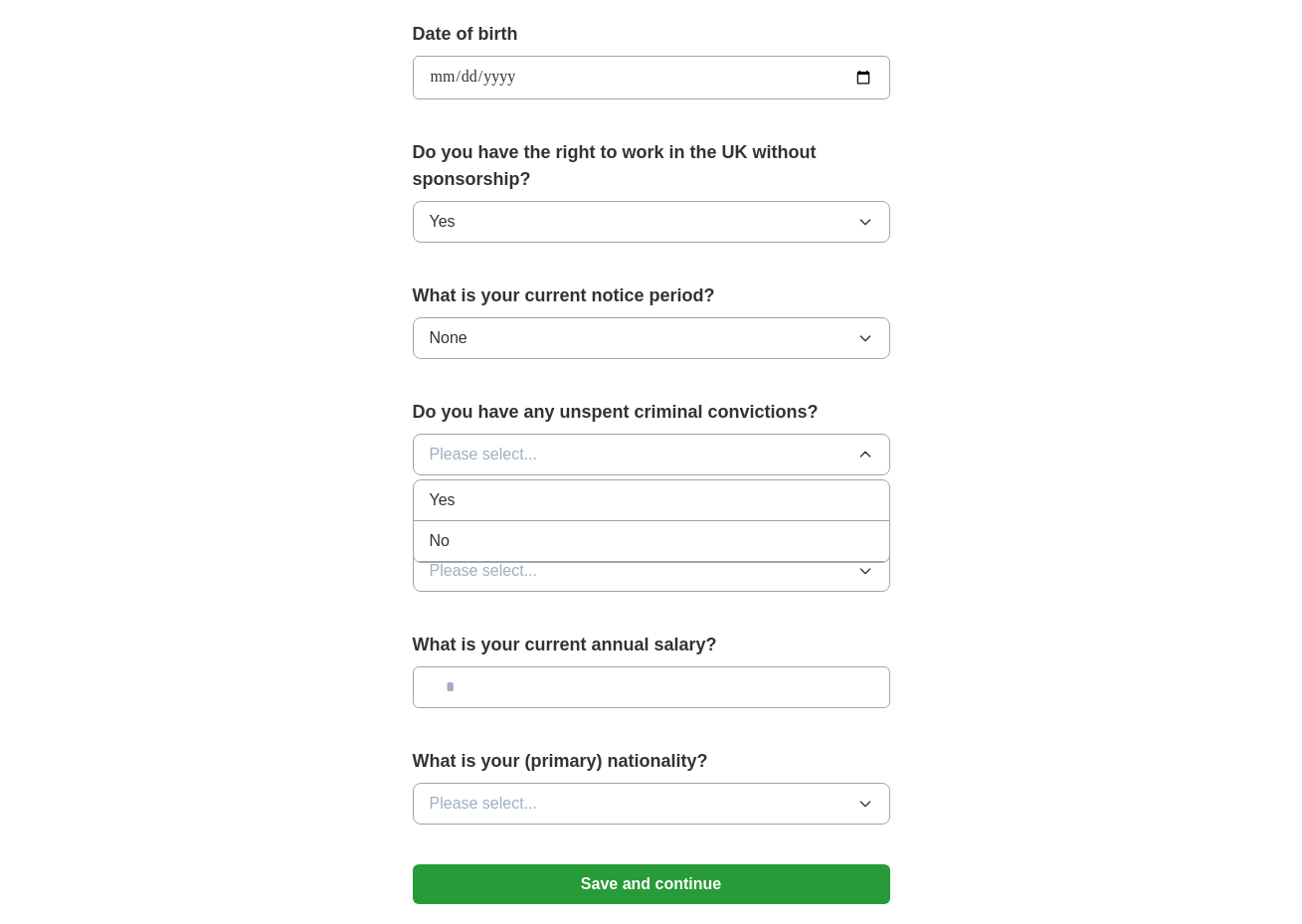 click on "No" at bounding box center [651, 541] 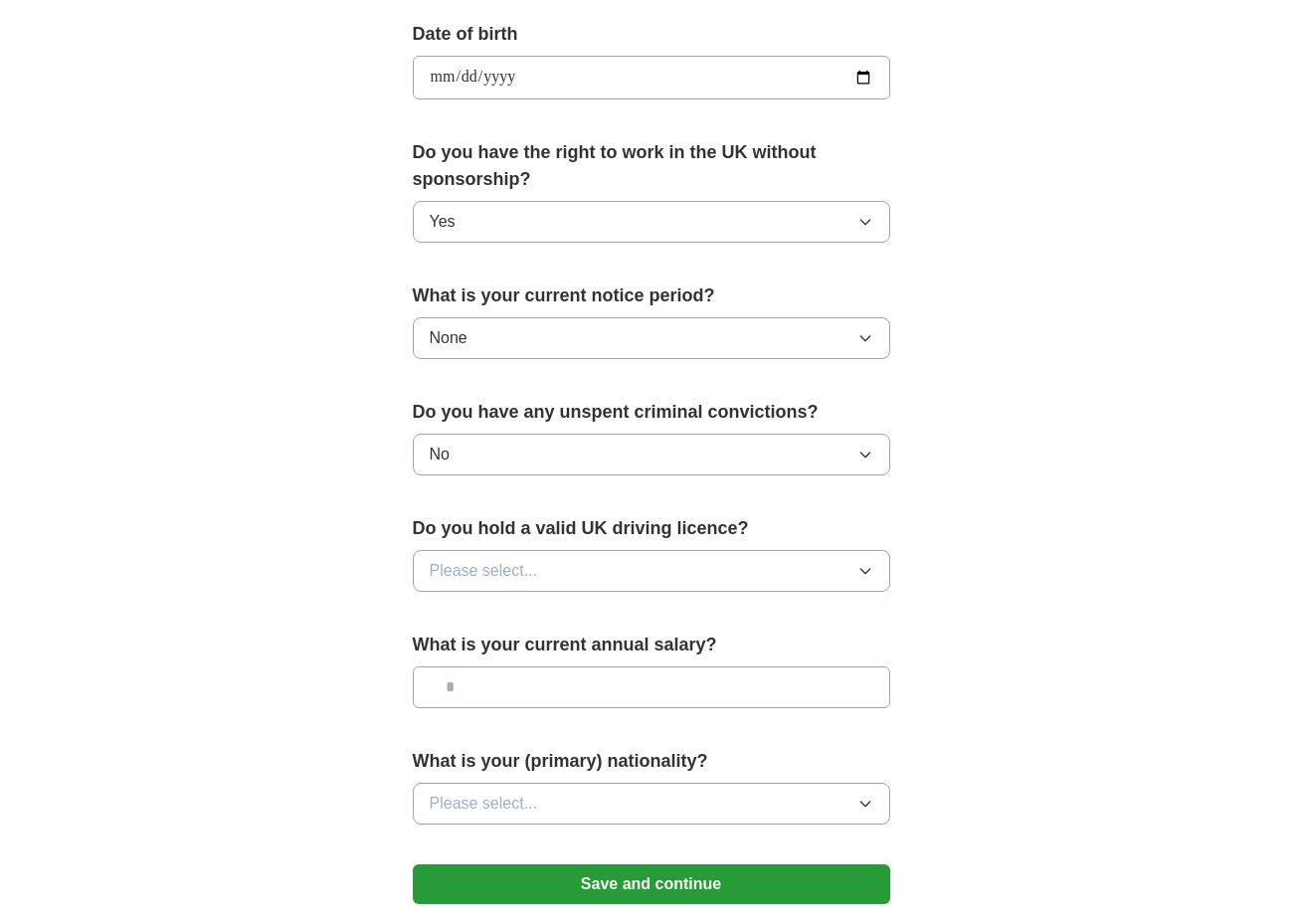 click on "Please select..." at bounding box center [483, 571] 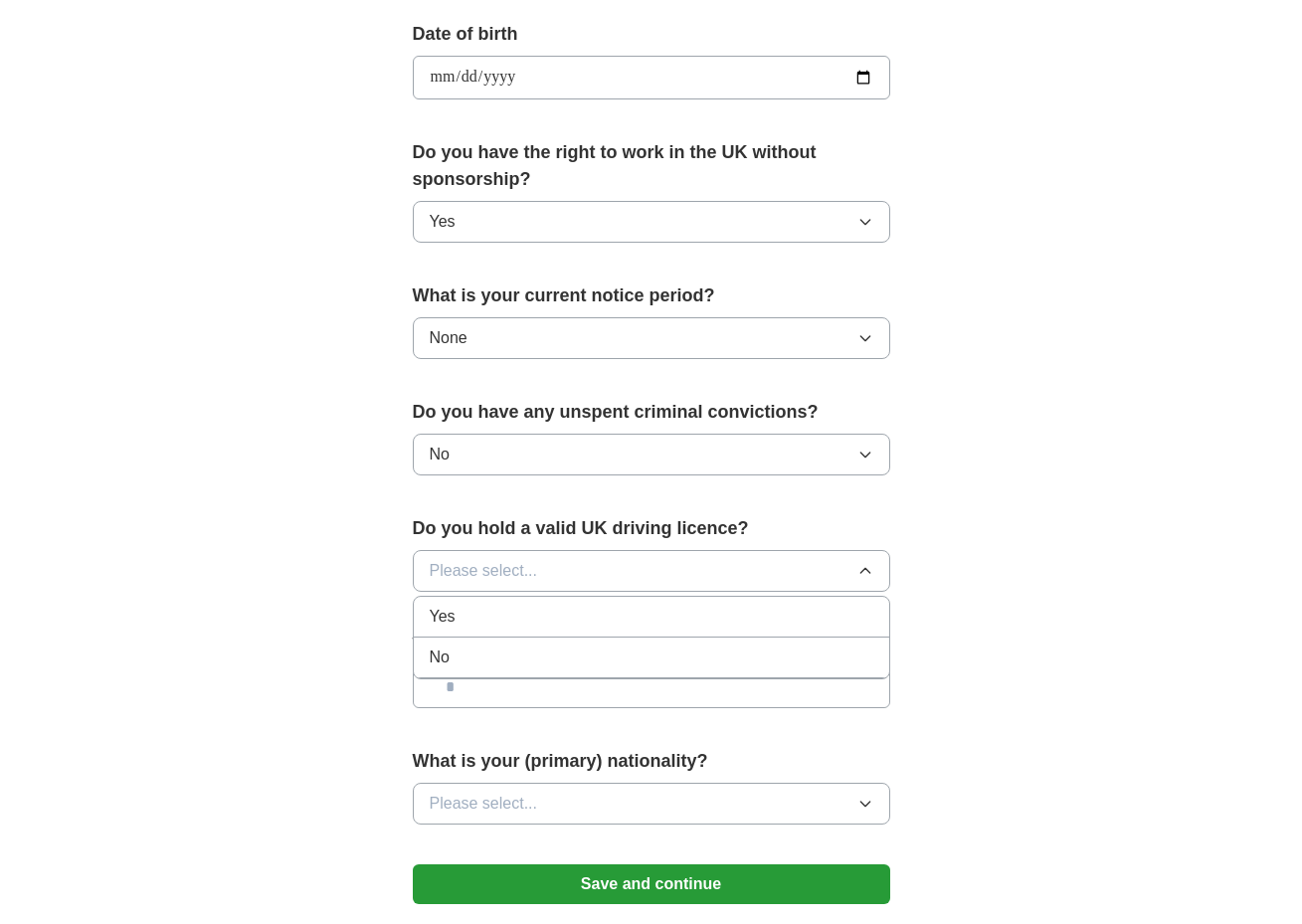 click on "No" at bounding box center (651, 657) 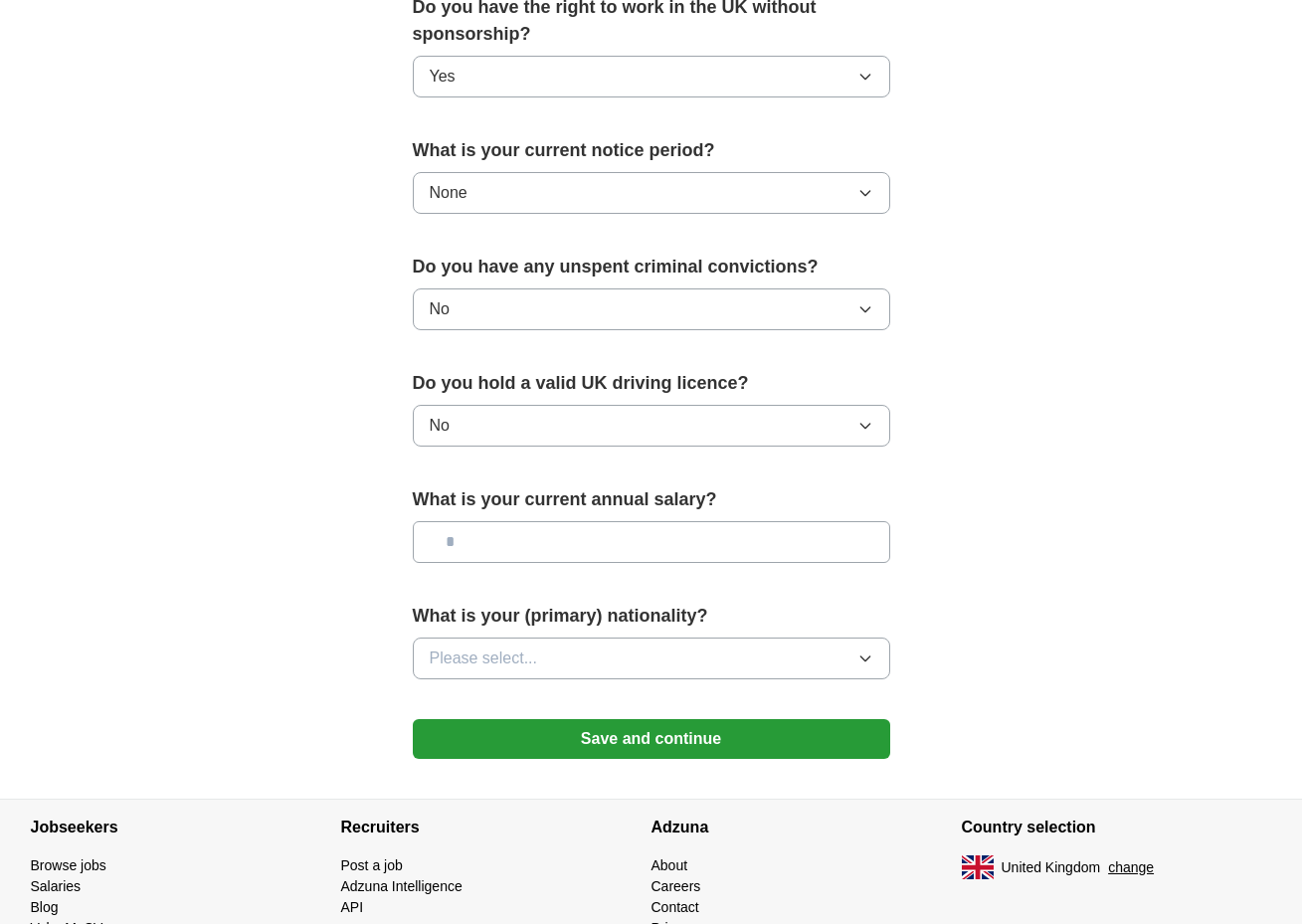 scroll, scrollTop: 1074, scrollLeft: 0, axis: vertical 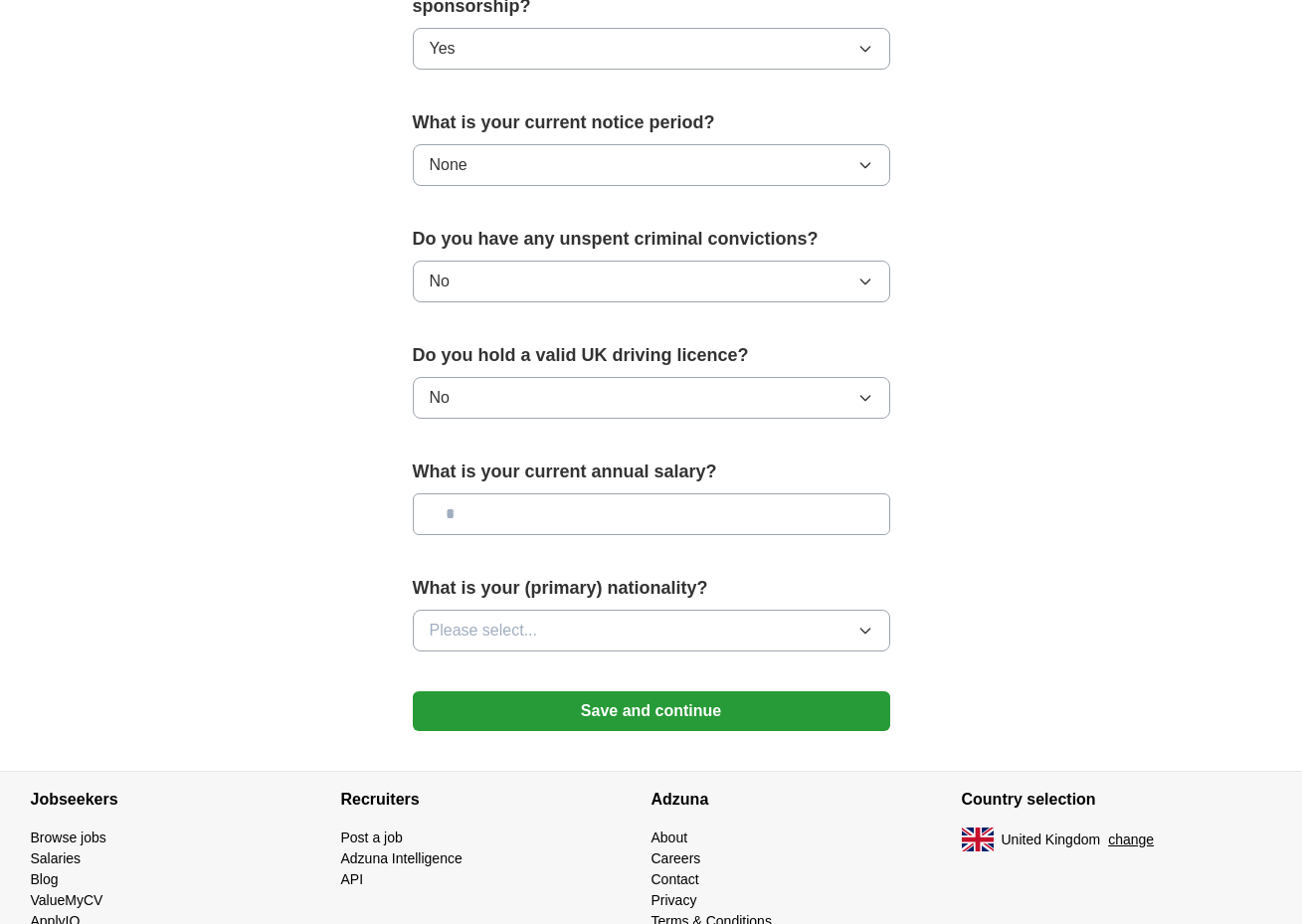 click at bounding box center (651, 514) 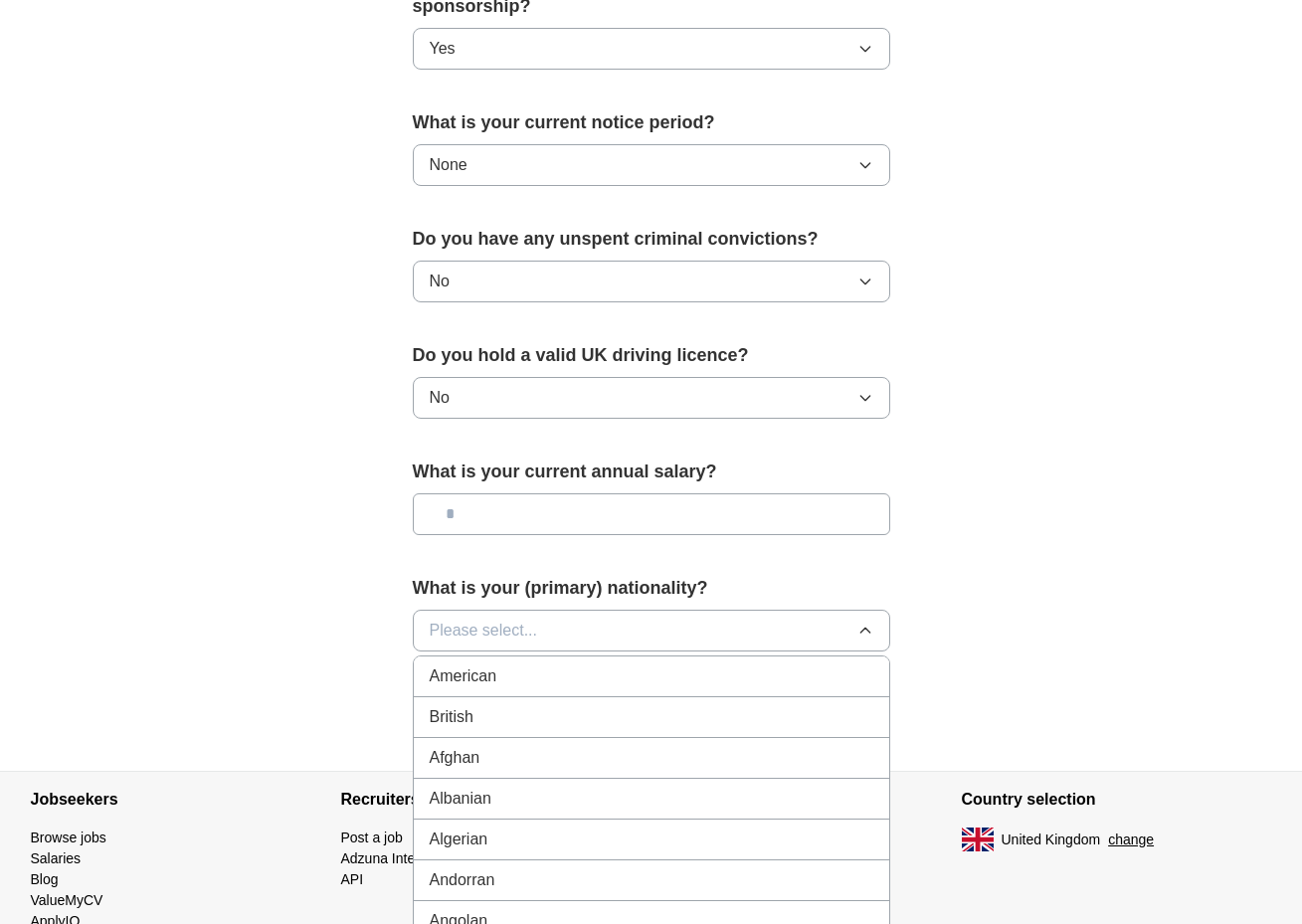 click on "British" at bounding box center (651, 717) 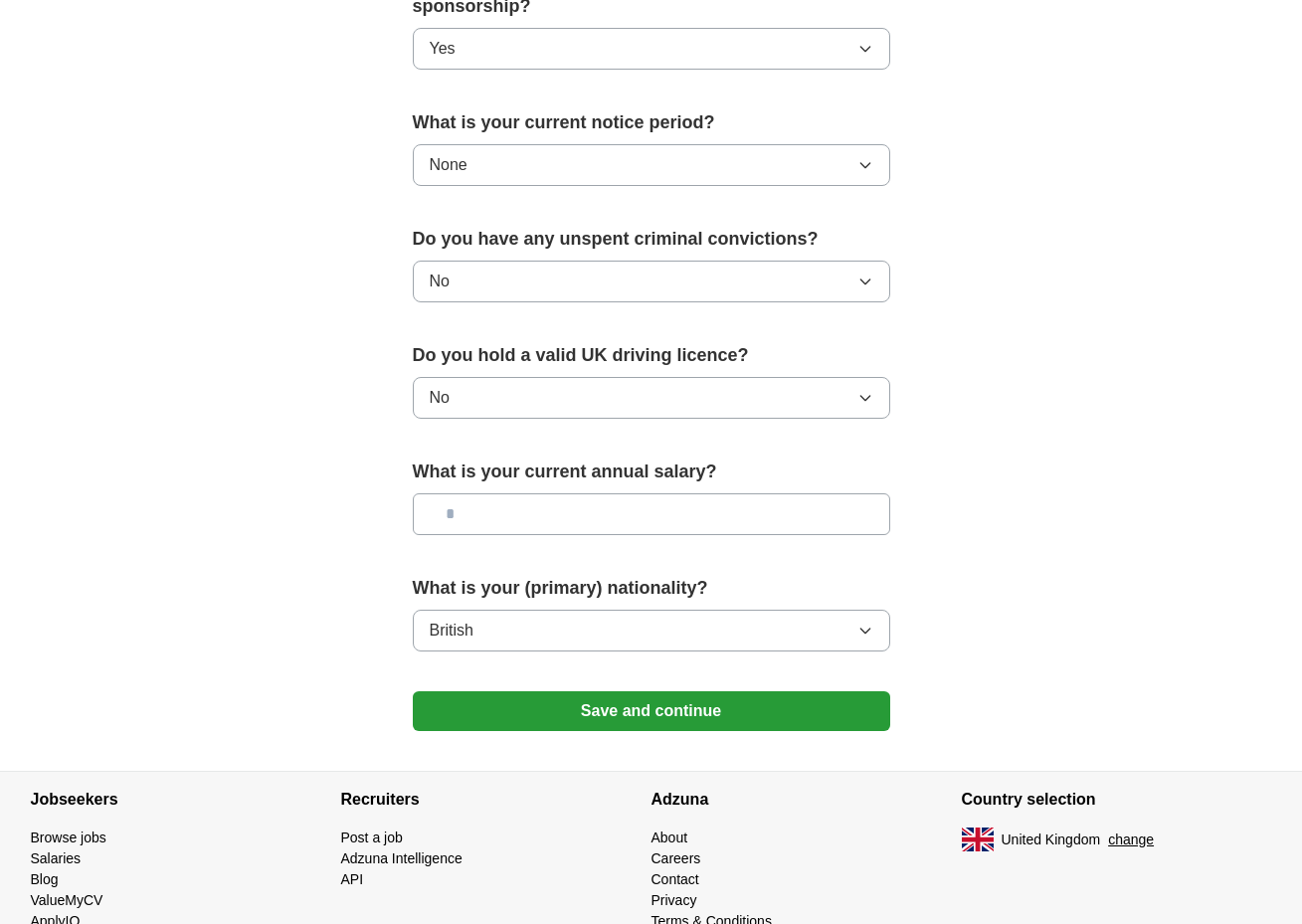 click on "Save and continue" at bounding box center [651, 711] 